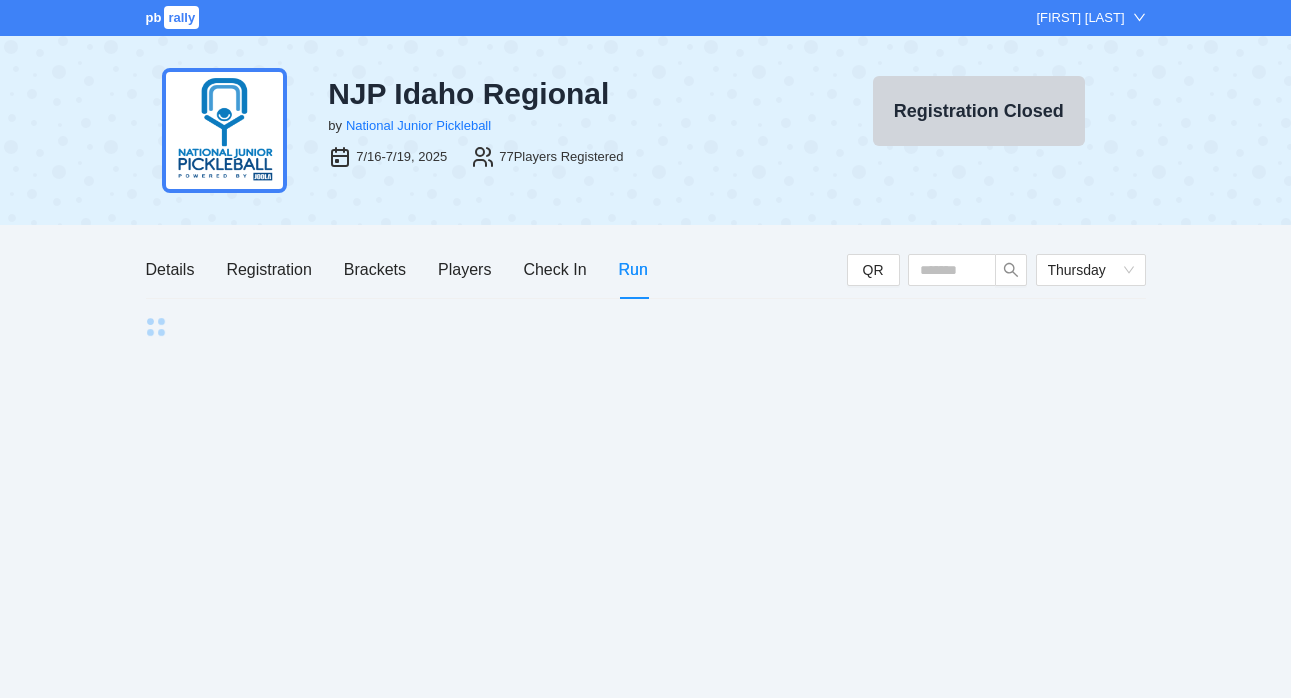 scroll, scrollTop: 0, scrollLeft: 0, axis: both 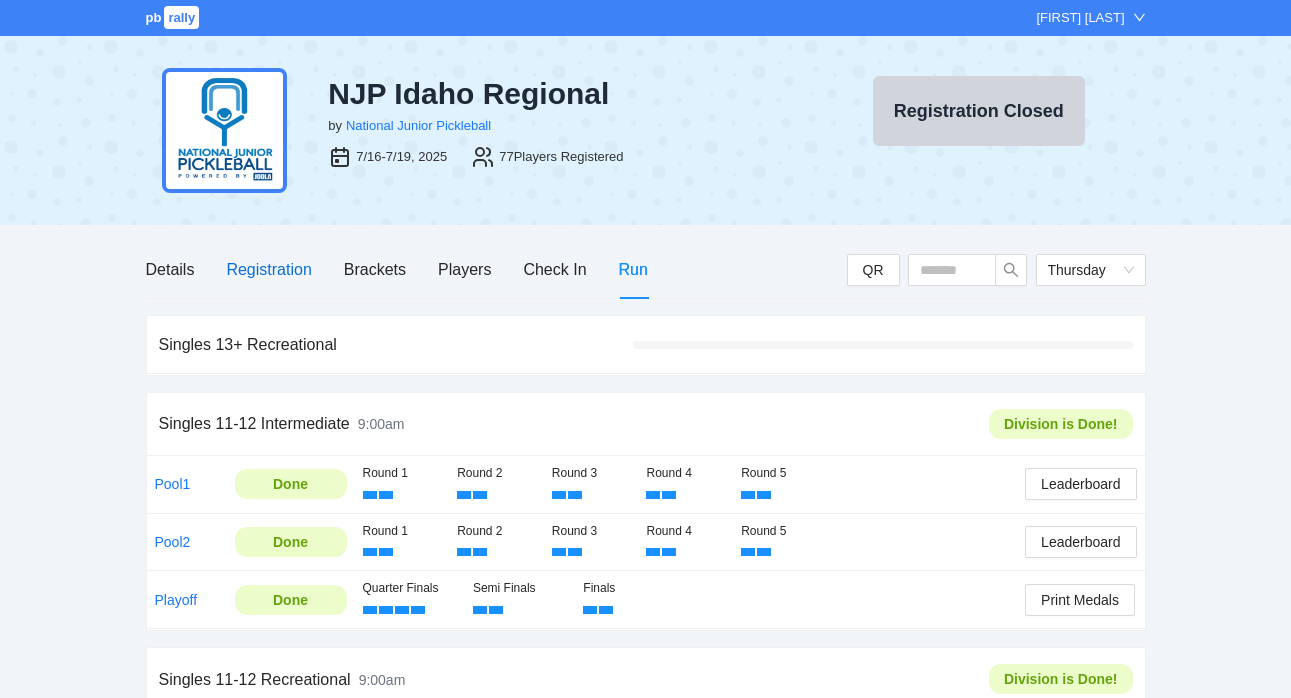 click on "Registration" at bounding box center (268, 269) 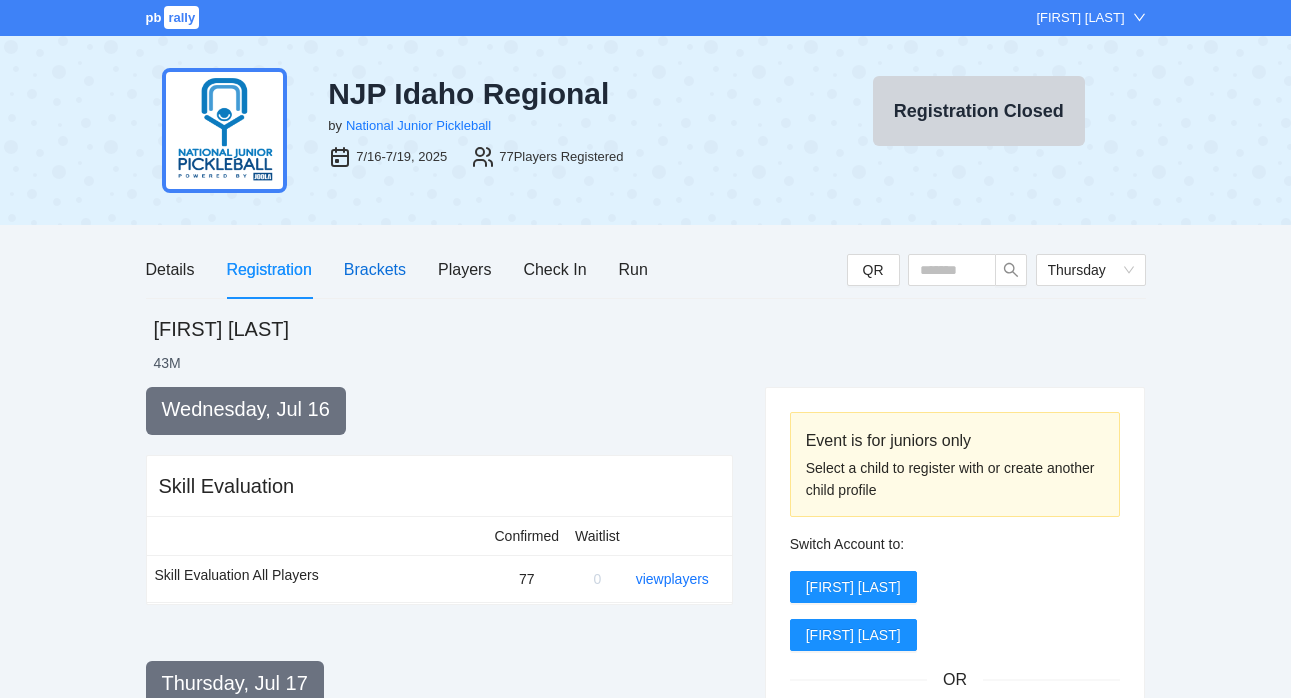 click on "Brackets" at bounding box center (375, 269) 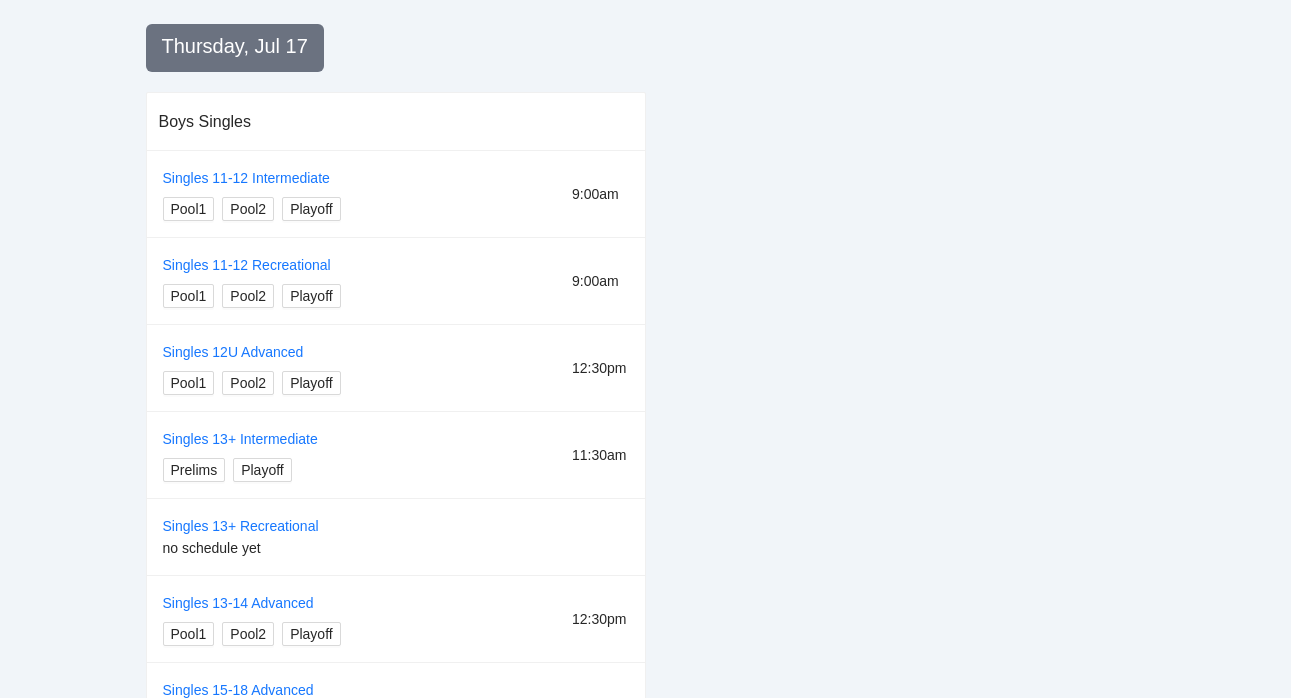 scroll, scrollTop: 0, scrollLeft: 0, axis: both 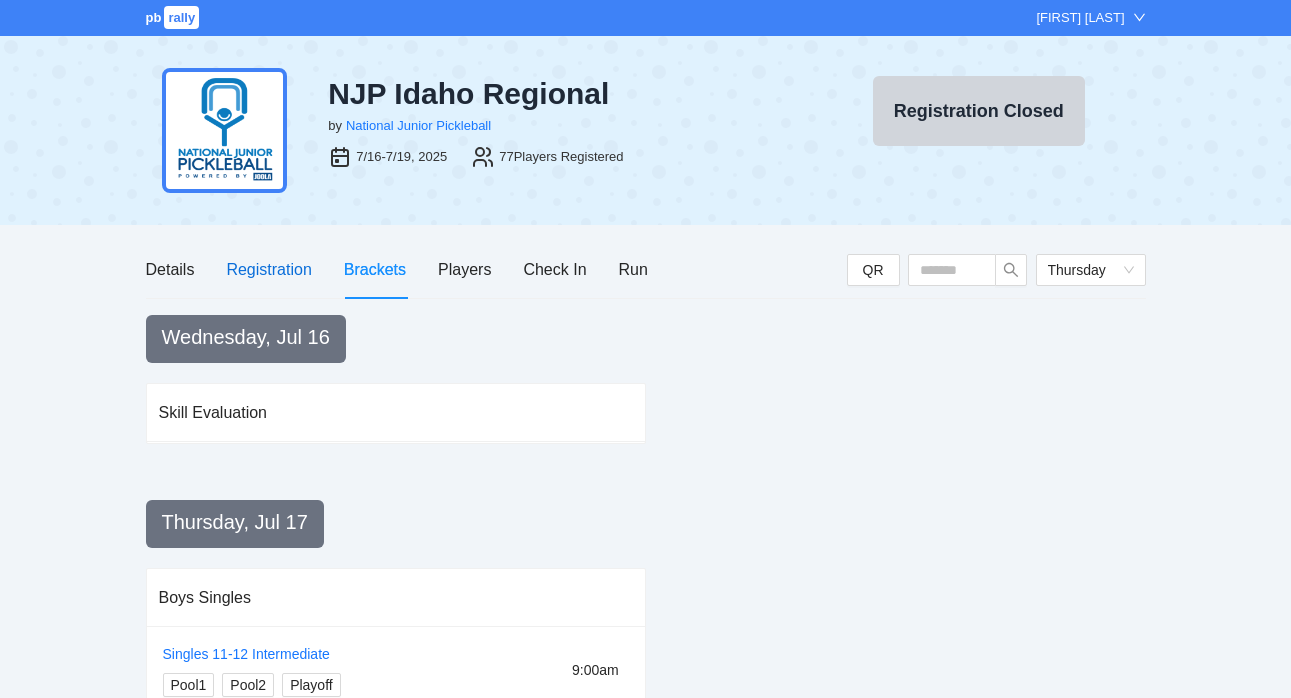 click on "Registration" at bounding box center [268, 269] 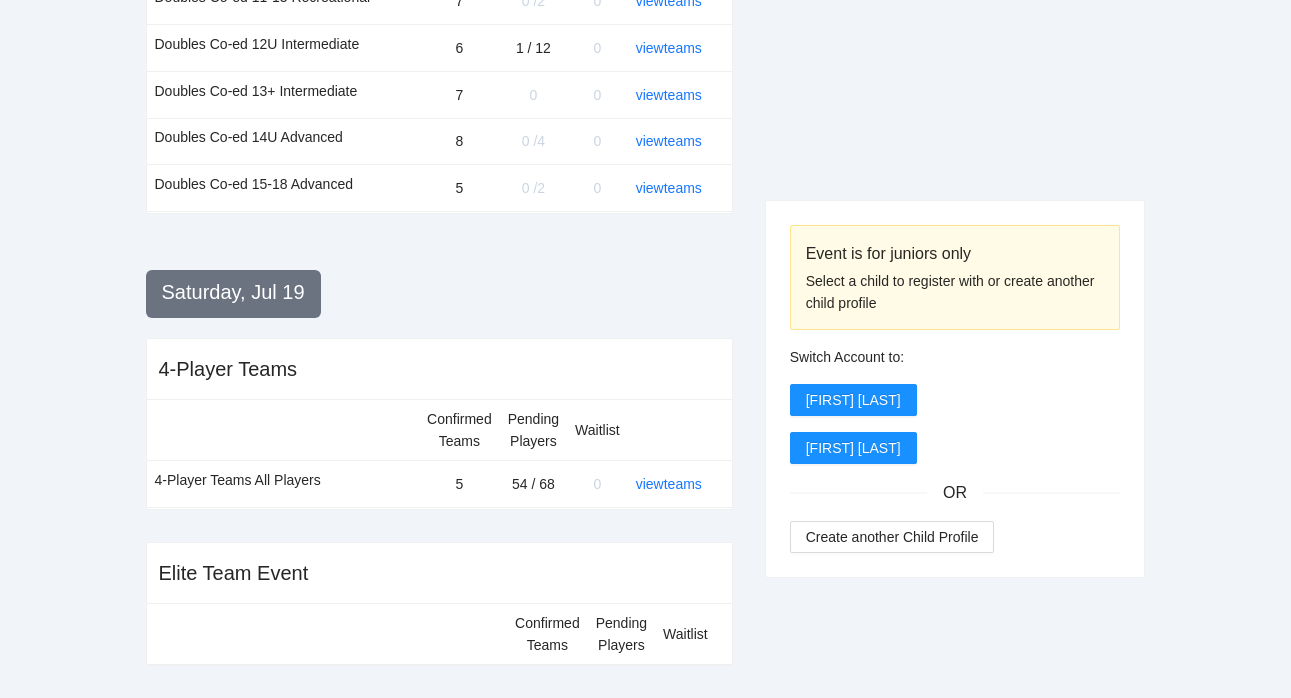 scroll, scrollTop: 1407, scrollLeft: 0, axis: vertical 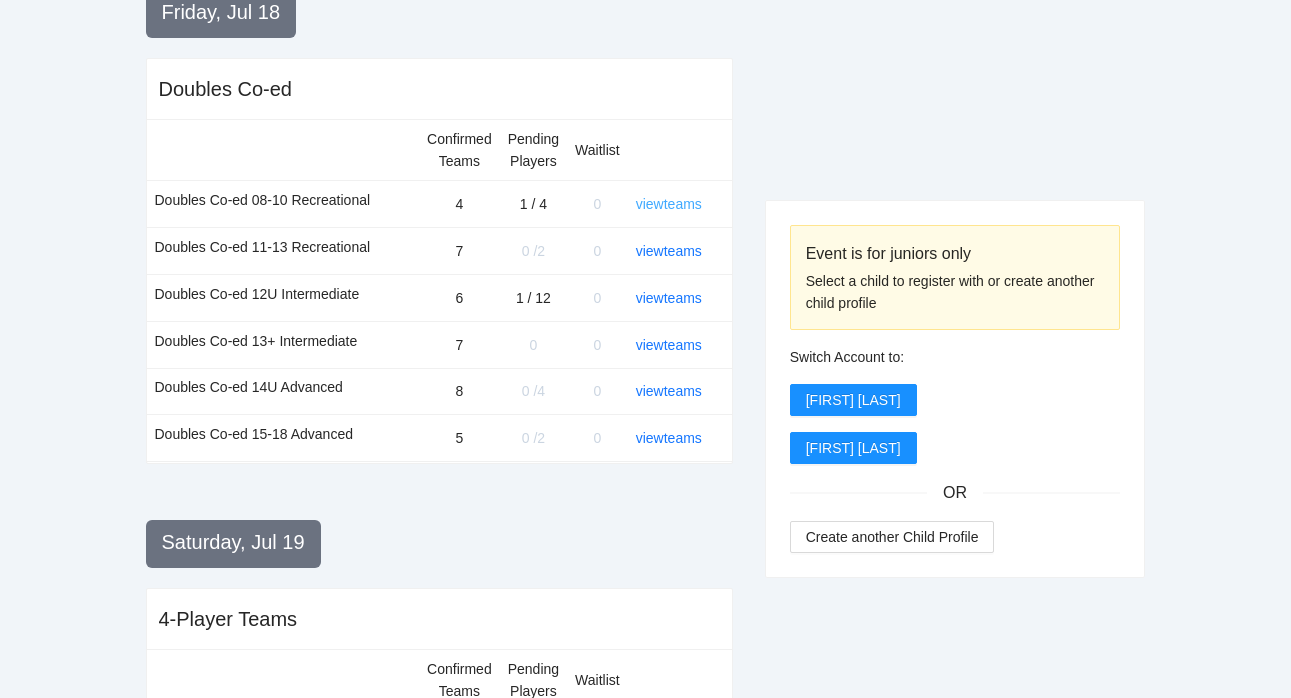 click on "view  teams" at bounding box center [669, 204] 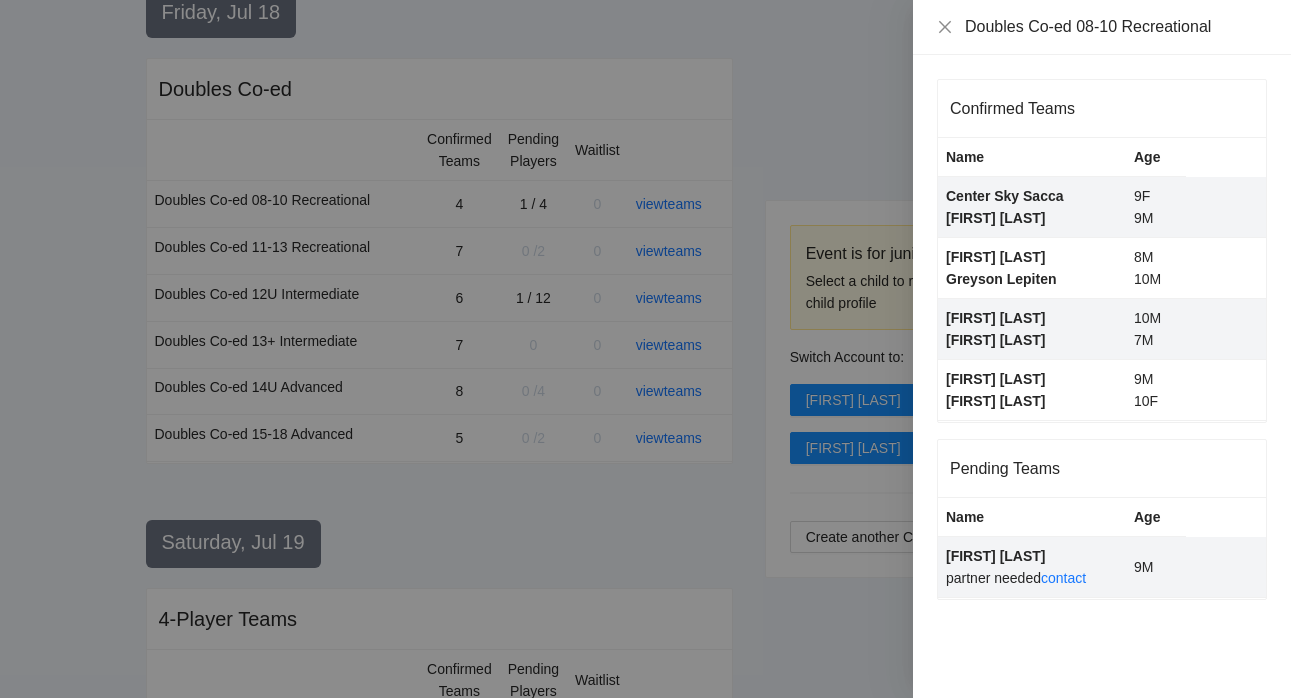 click at bounding box center (645, 349) 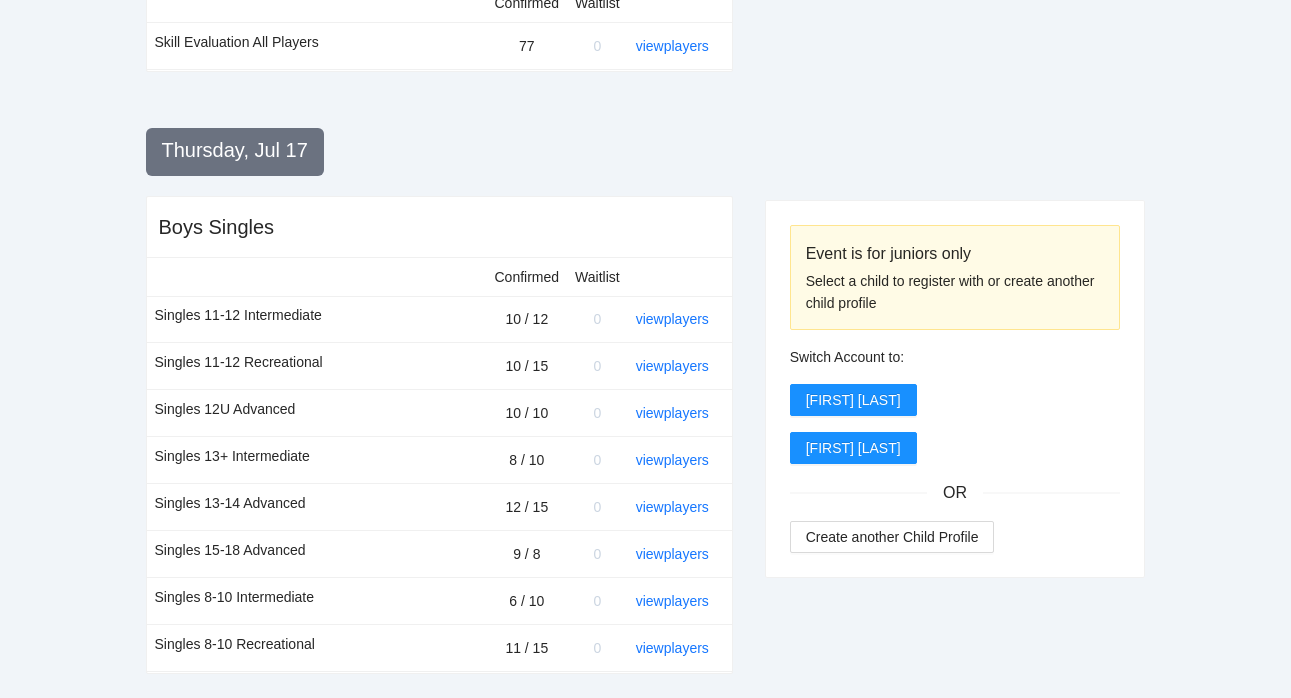 scroll, scrollTop: 0, scrollLeft: 0, axis: both 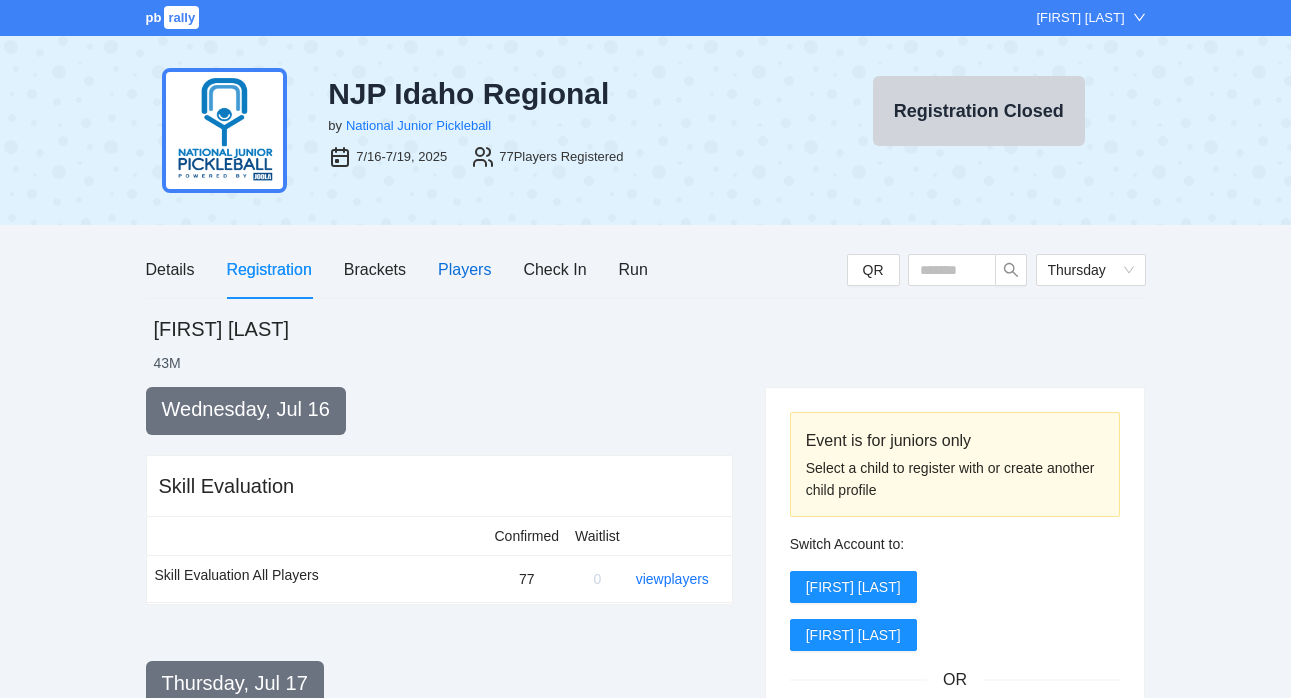 click on "Players" at bounding box center (464, 269) 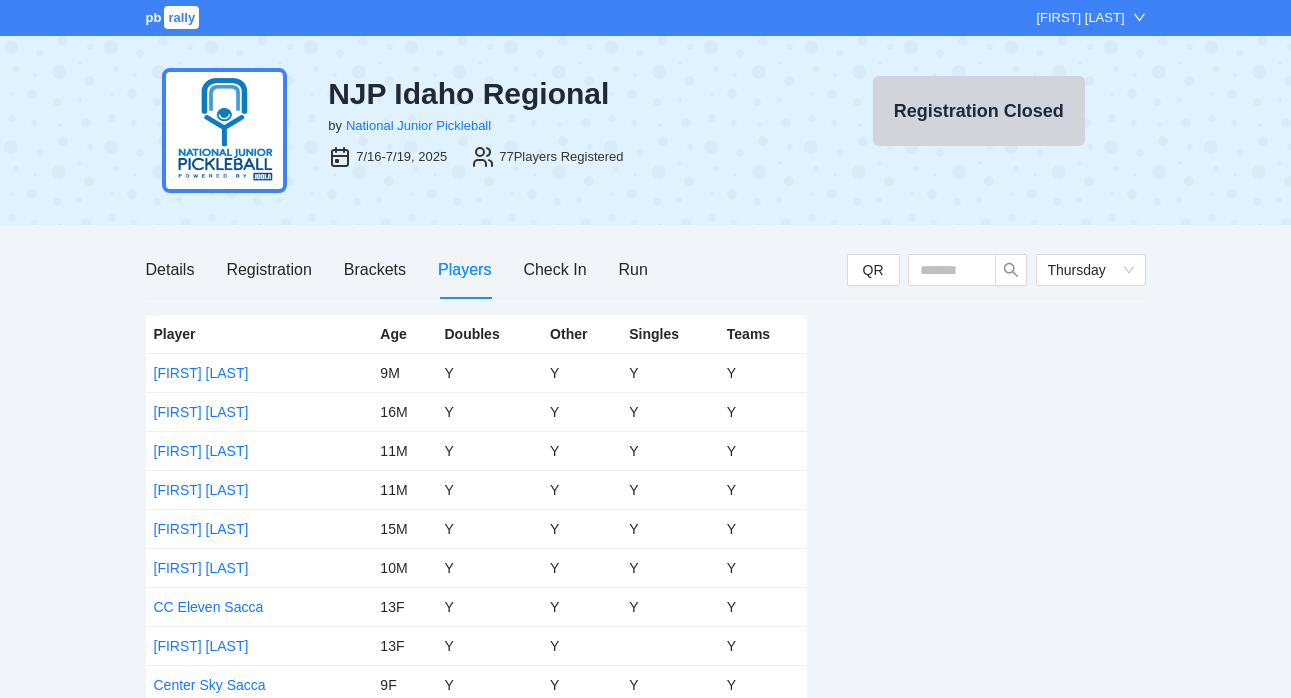 scroll, scrollTop: 1505, scrollLeft: 0, axis: vertical 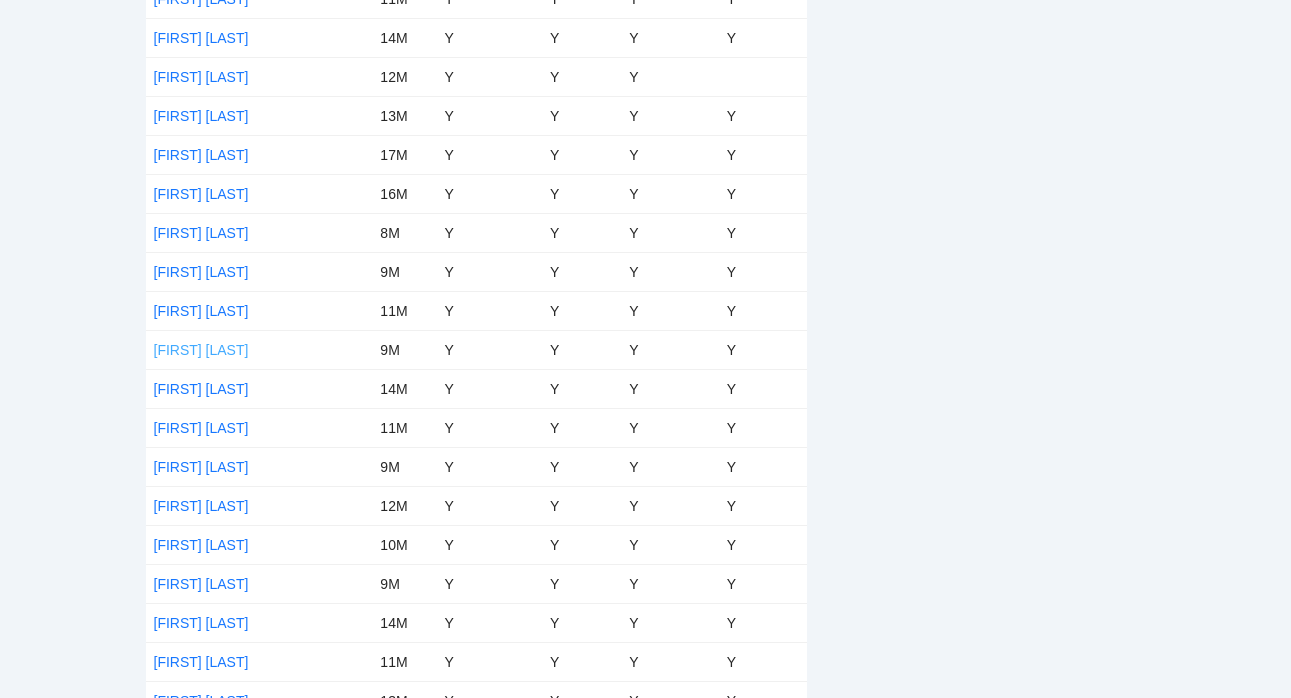 click on "[LAST], [FIRST]" at bounding box center [201, 350] 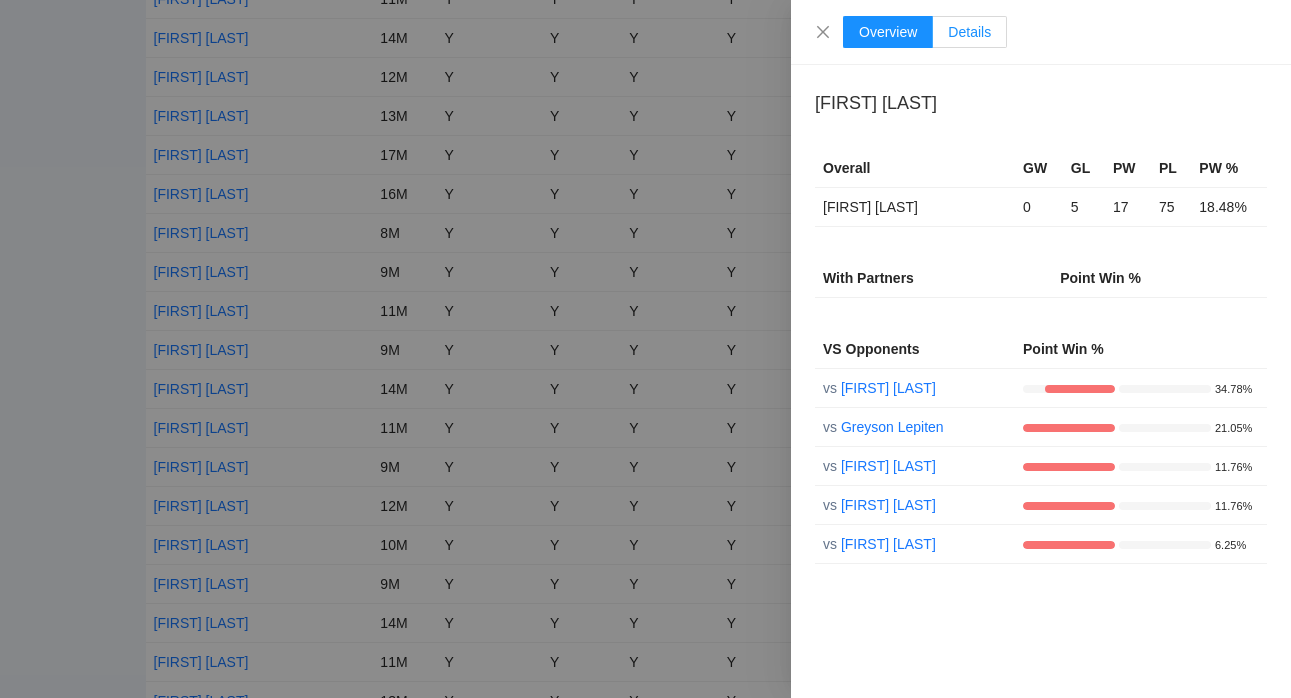 click on "Details" at bounding box center (969, 32) 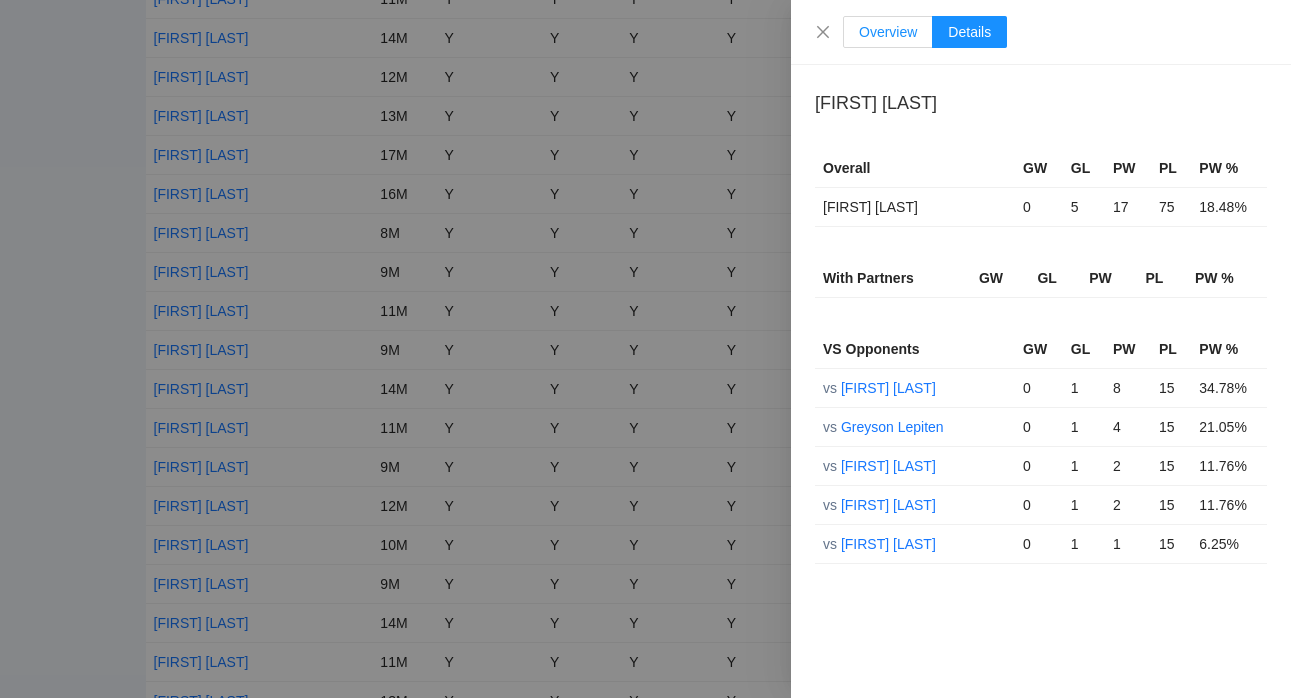 click on "Overview" at bounding box center [888, 32] 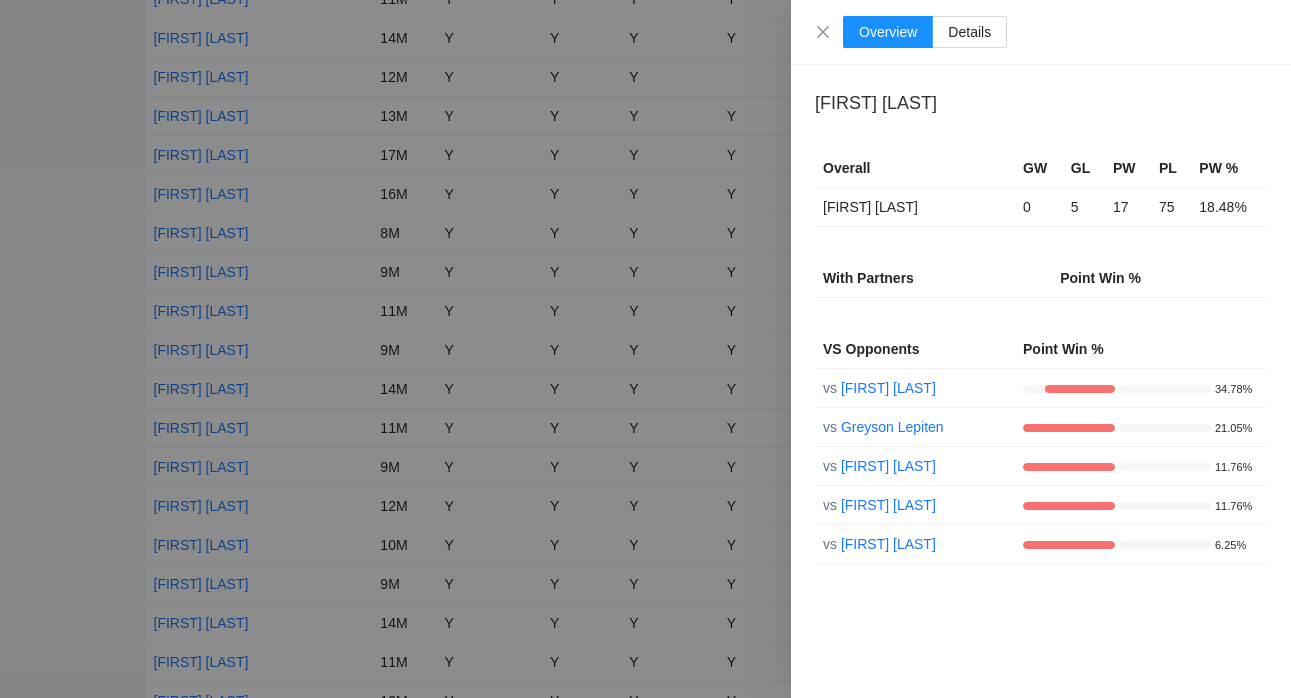 click at bounding box center [645, 349] 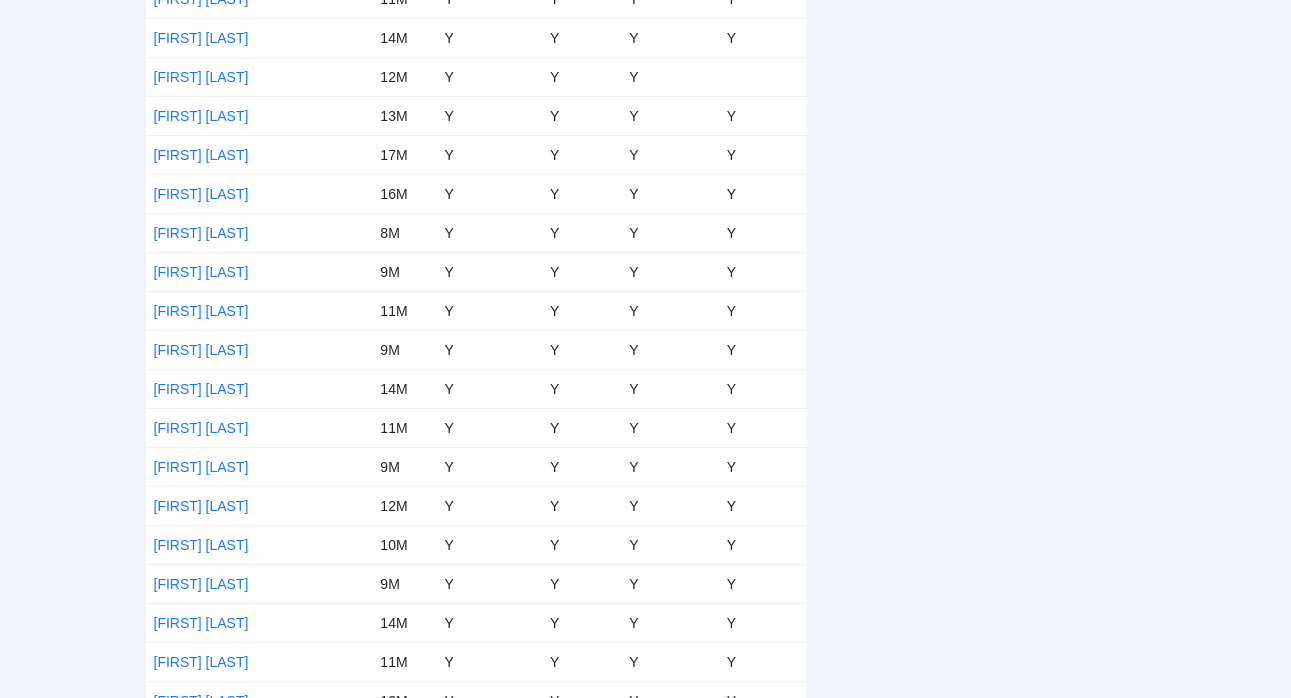scroll, scrollTop: 0, scrollLeft: 0, axis: both 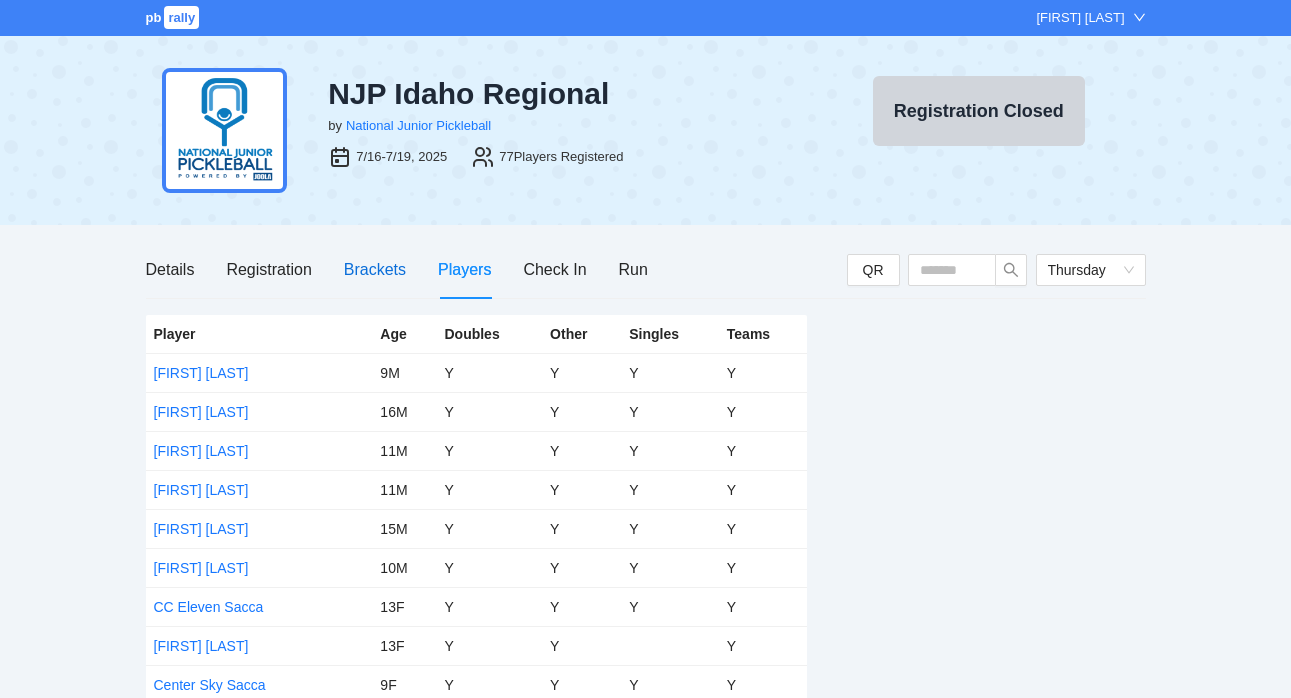 click on "Brackets" at bounding box center [375, 269] 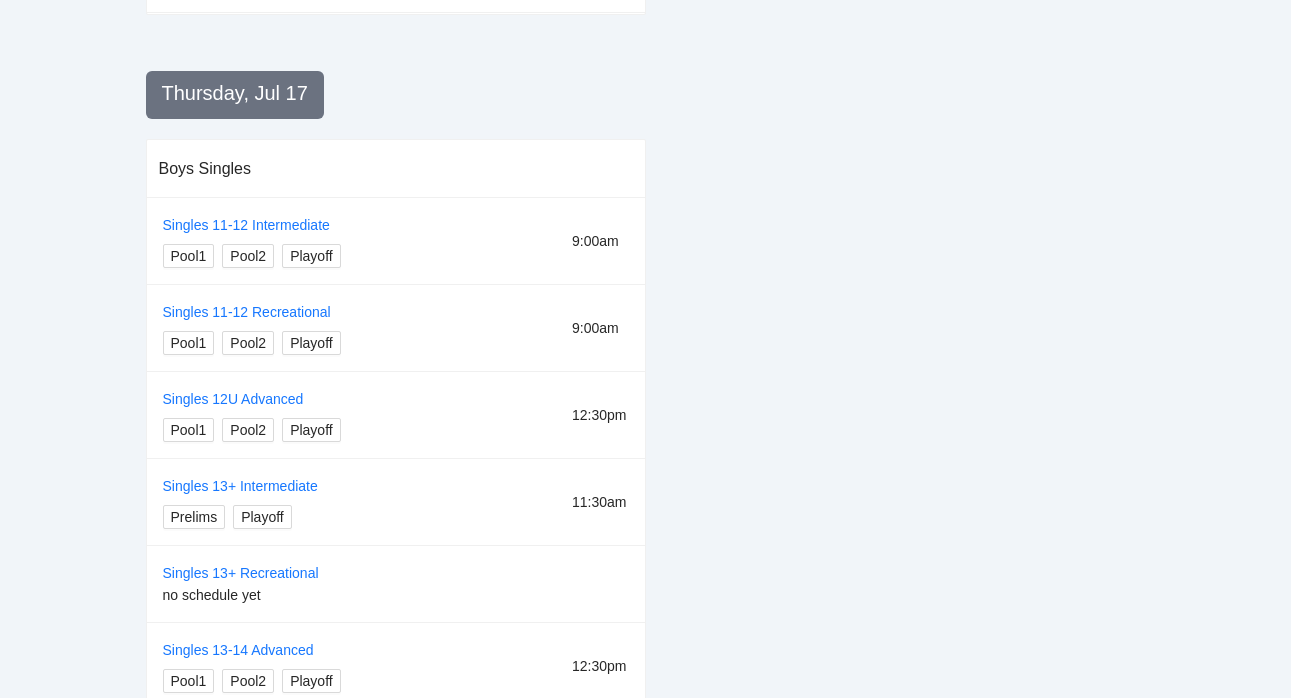 scroll, scrollTop: 0, scrollLeft: 0, axis: both 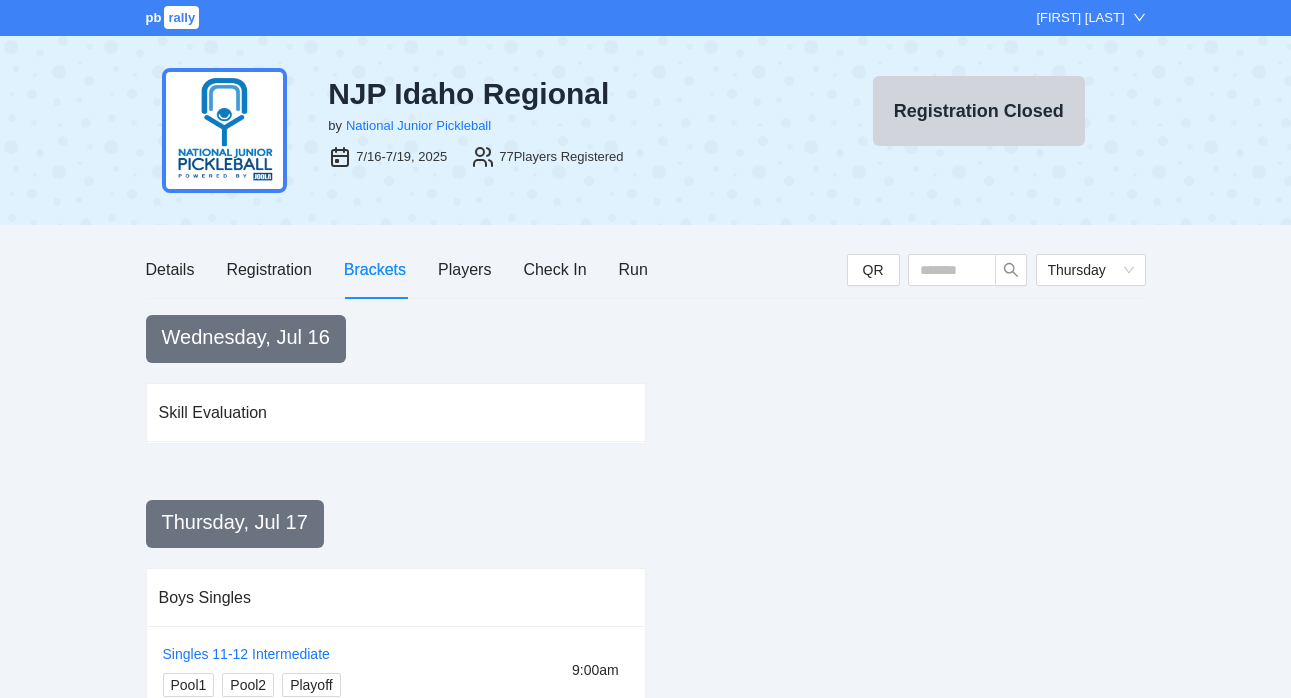click on "Details Registration Brackets Players Check In Run" at bounding box center [397, 269] 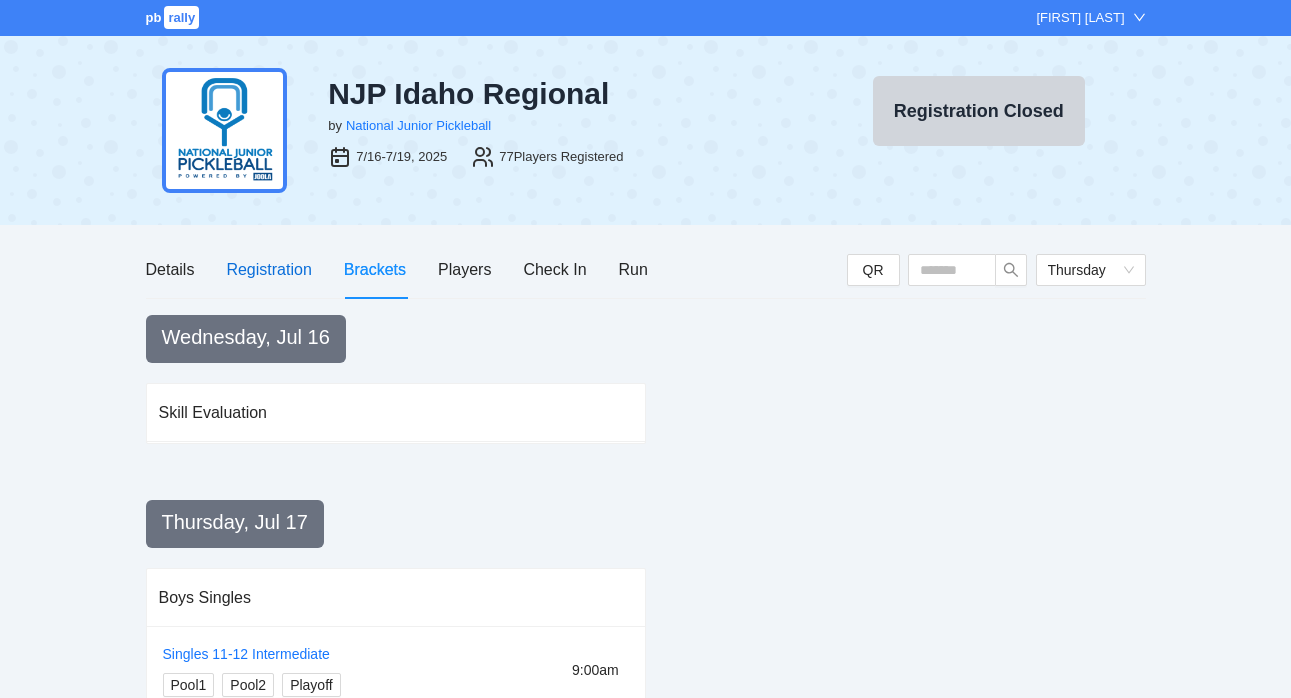 click on "Registration" at bounding box center (268, 269) 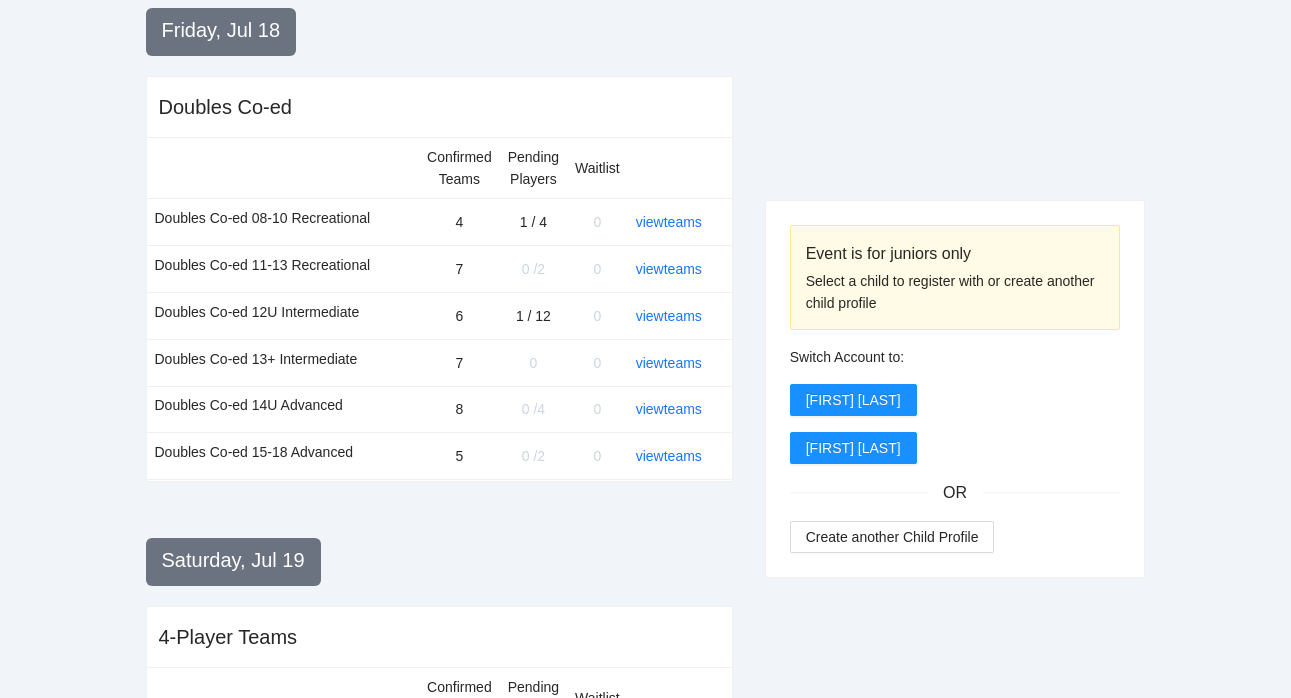 scroll, scrollTop: 1328, scrollLeft: 0, axis: vertical 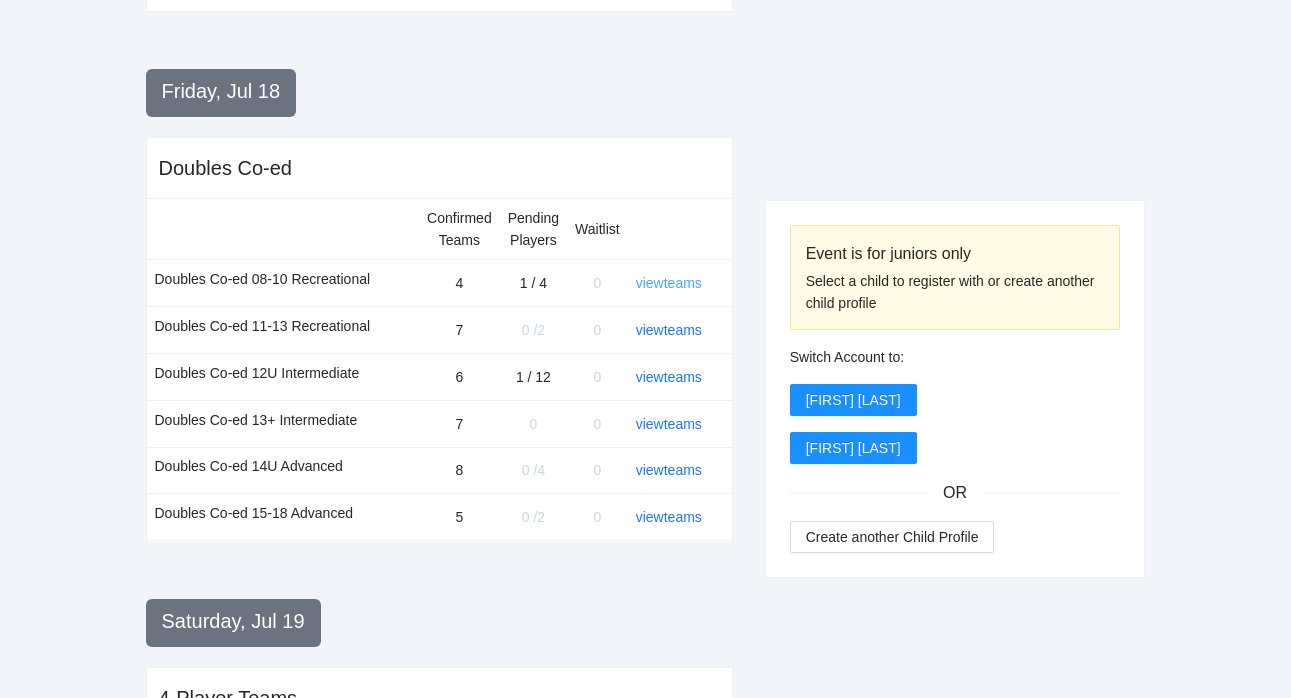 click on "view  teams" at bounding box center [669, 283] 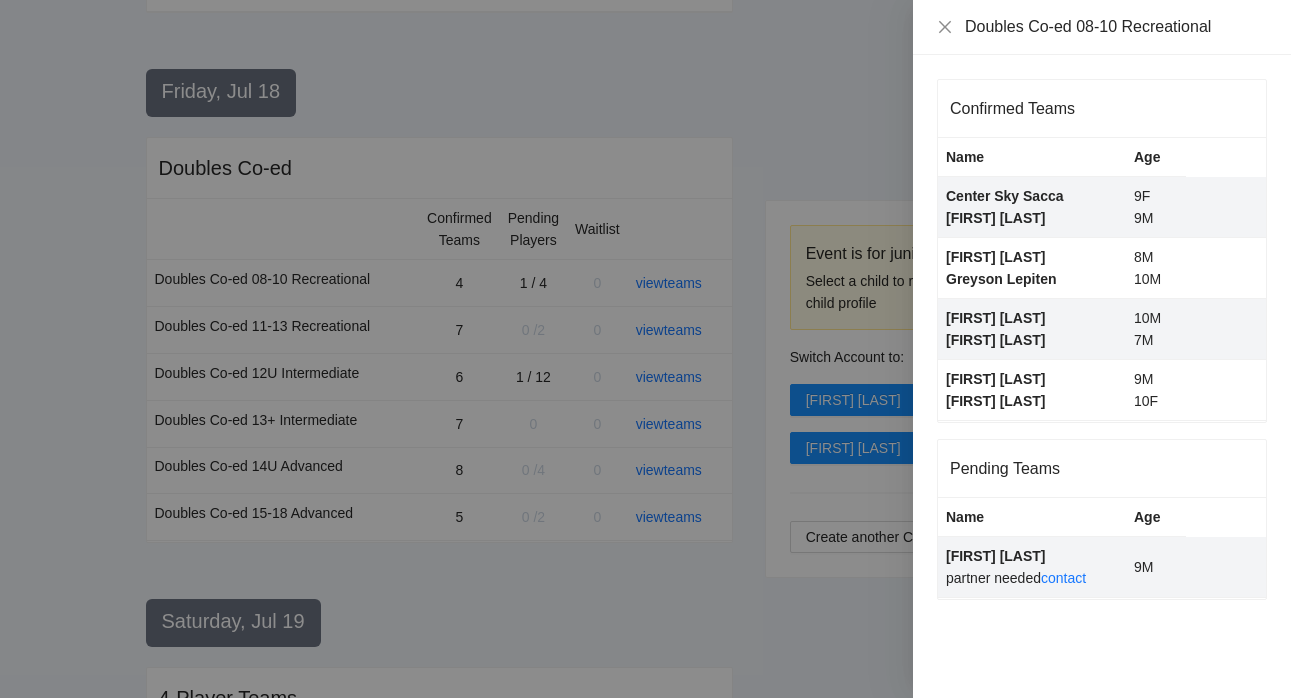 click at bounding box center [645, 349] 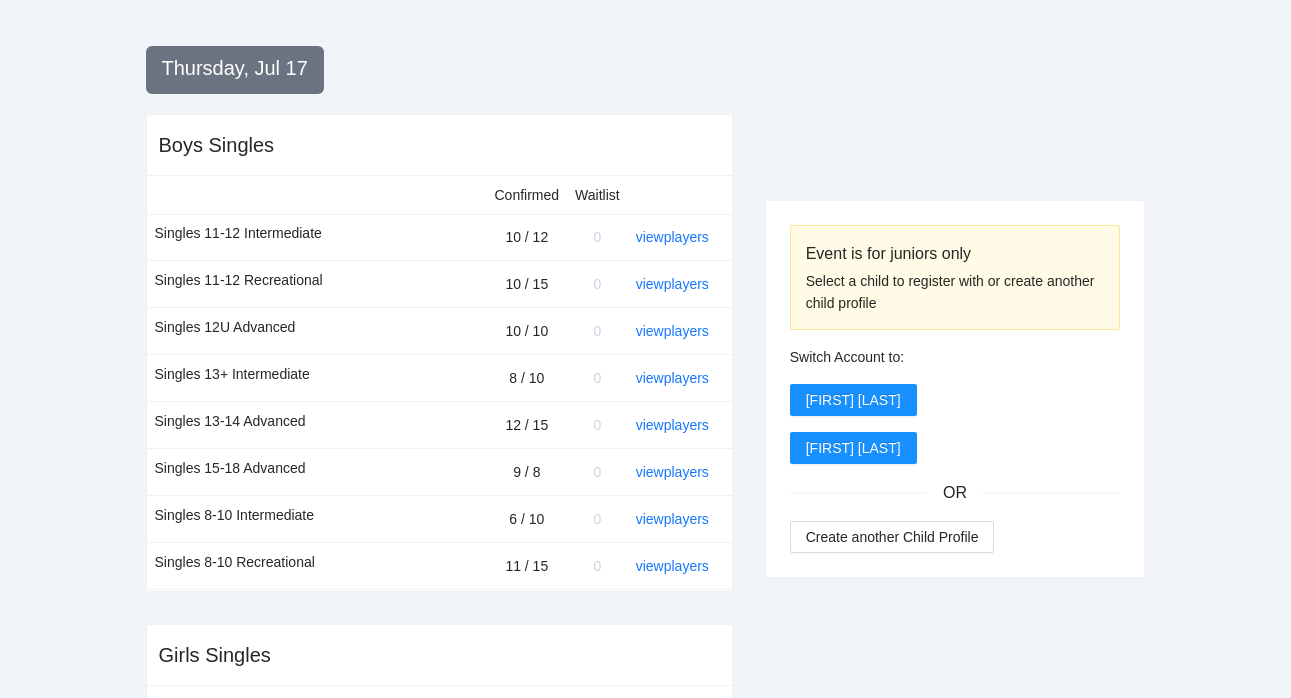 scroll, scrollTop: 0, scrollLeft: 0, axis: both 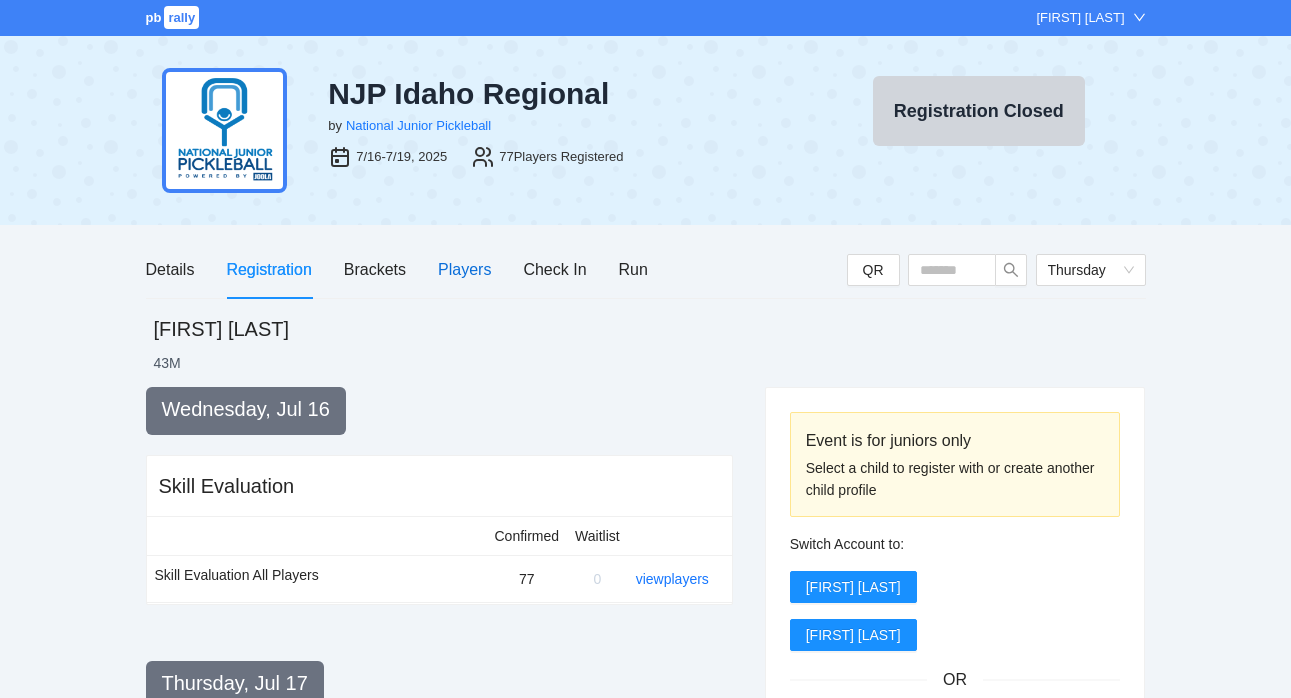 click on "Players" at bounding box center [464, 269] 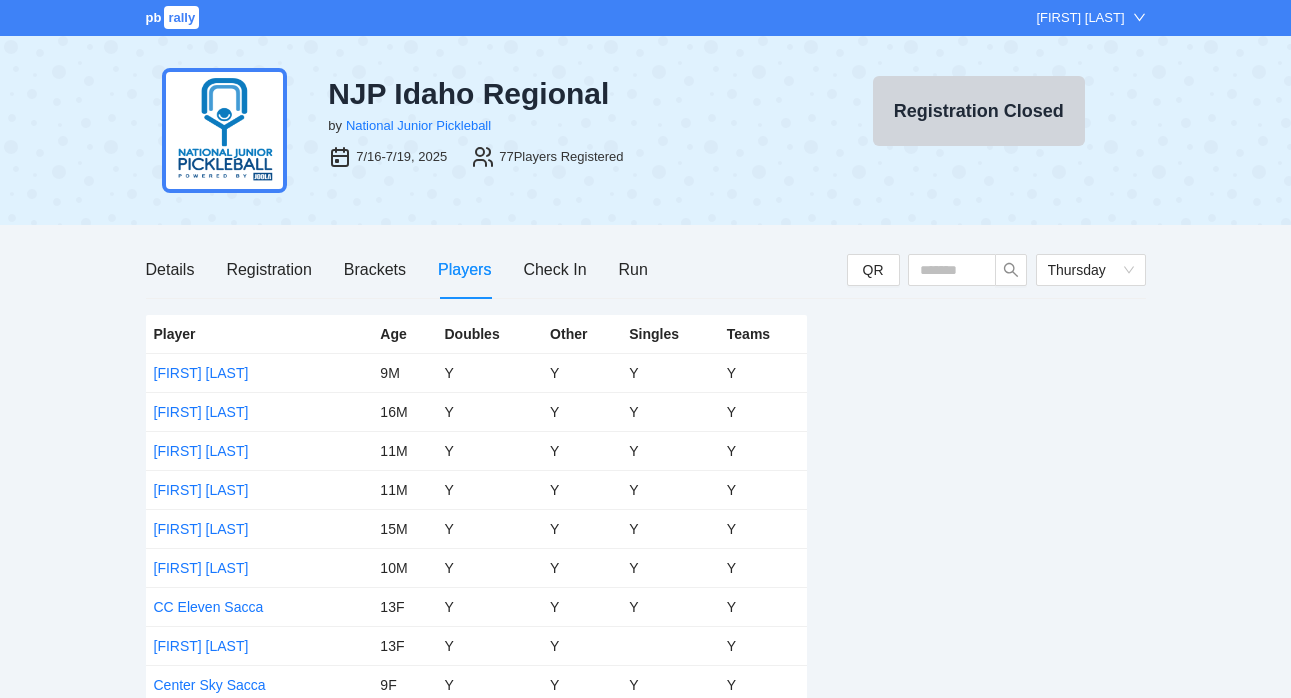 scroll, scrollTop: 1505, scrollLeft: 0, axis: vertical 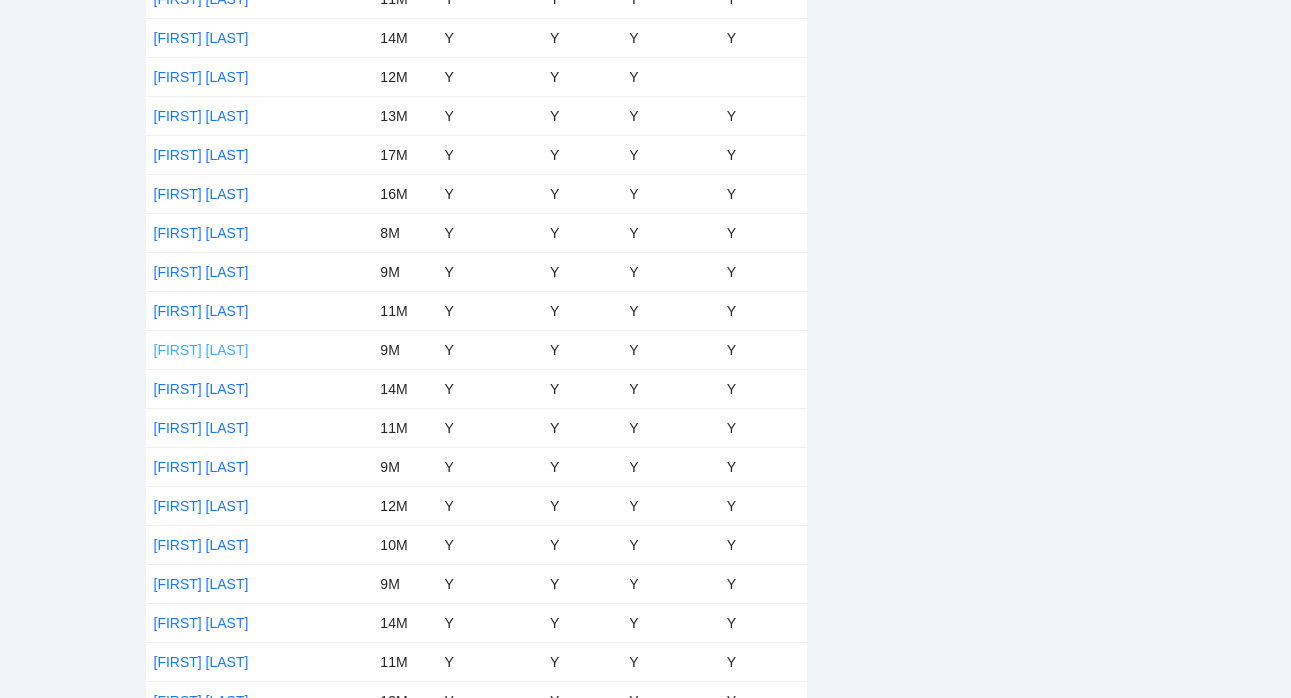 click on "[LAST], [FIRST]" at bounding box center [201, 350] 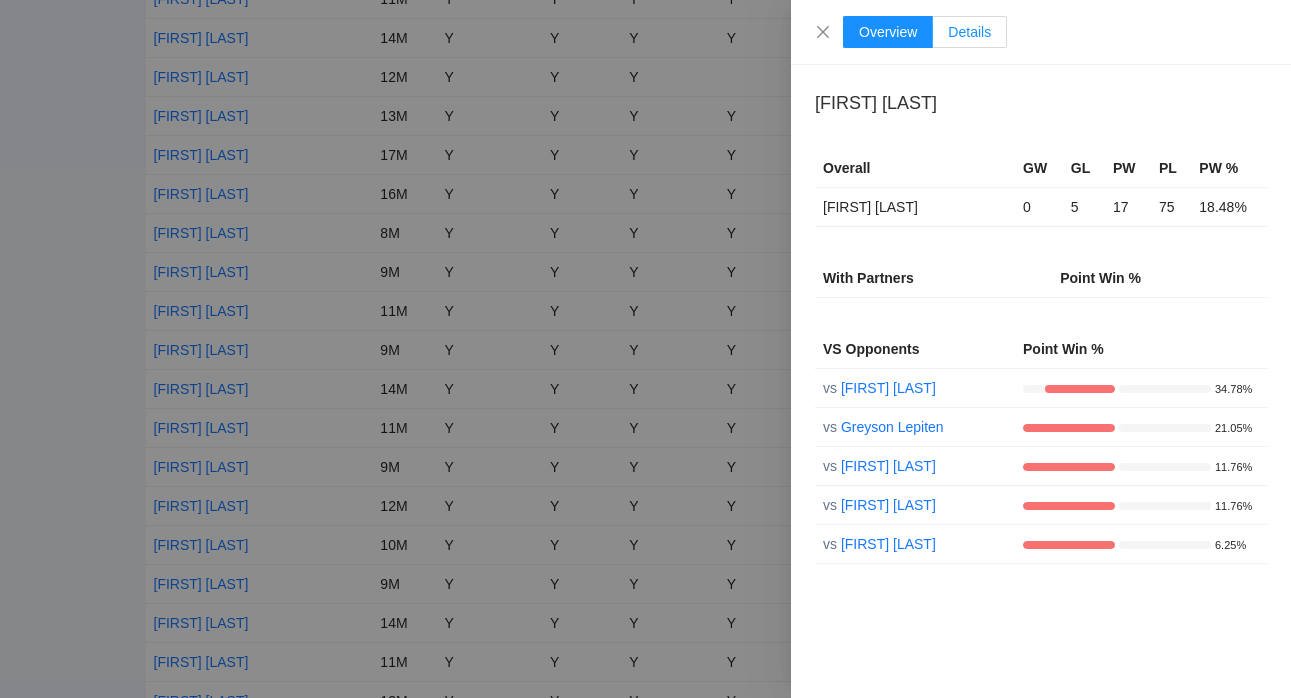 click on "Details" at bounding box center [969, 32] 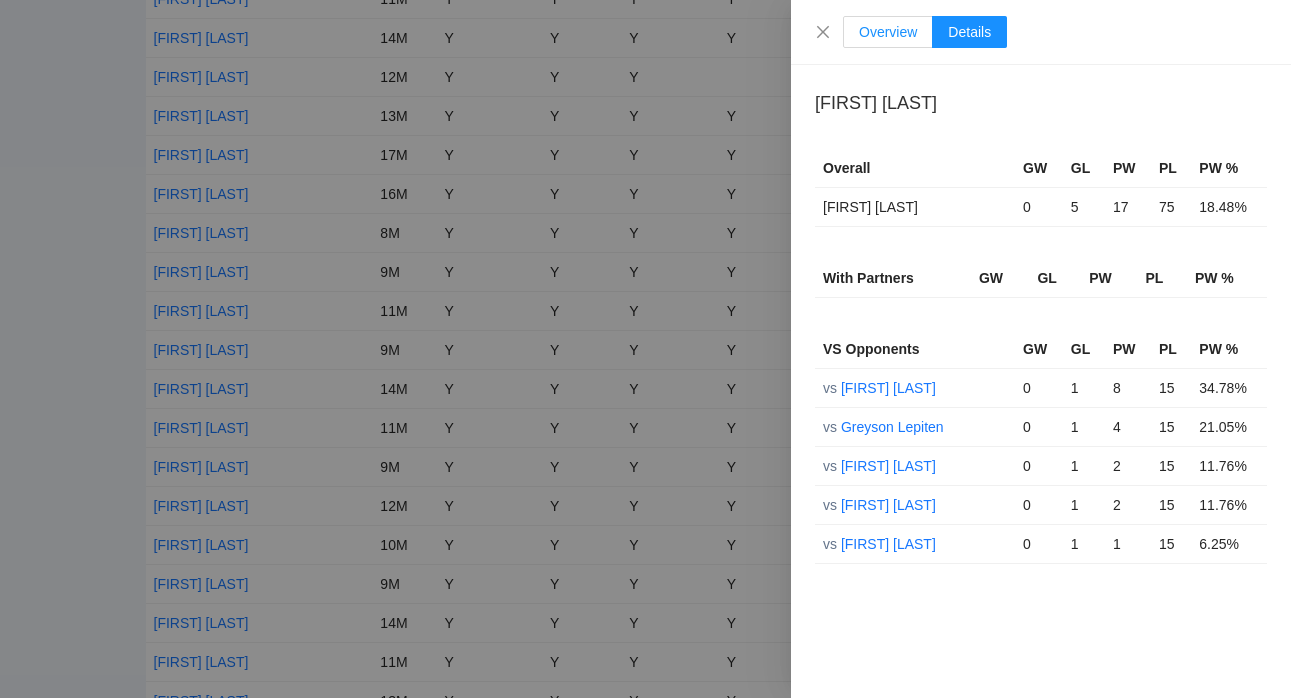 click on "Overview" at bounding box center (888, 32) 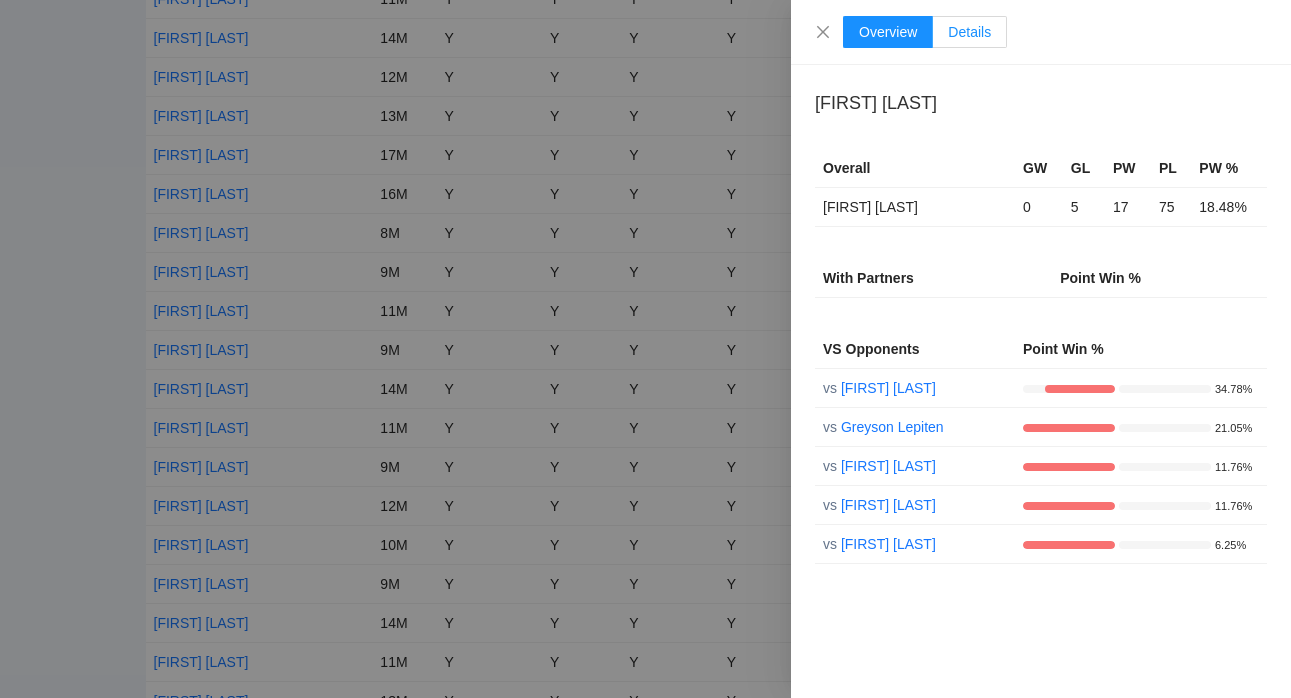 click on "Details" at bounding box center (970, 32) 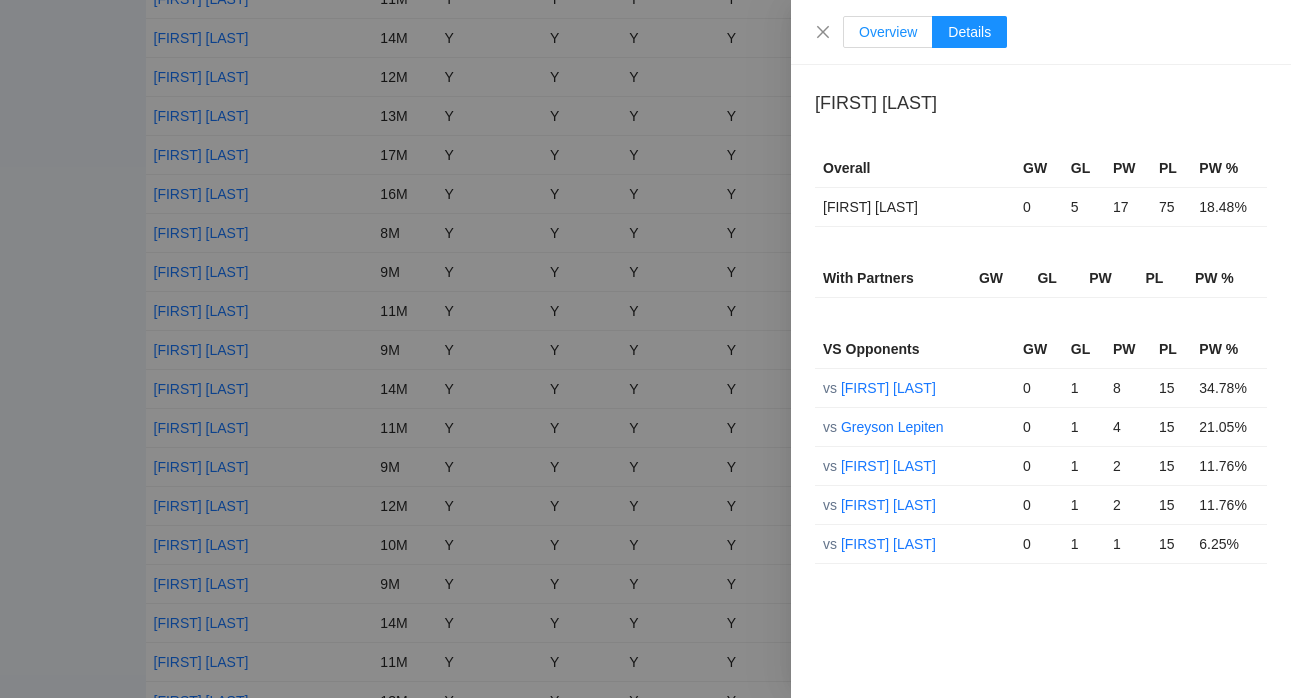 click on "Overview" at bounding box center (888, 32) 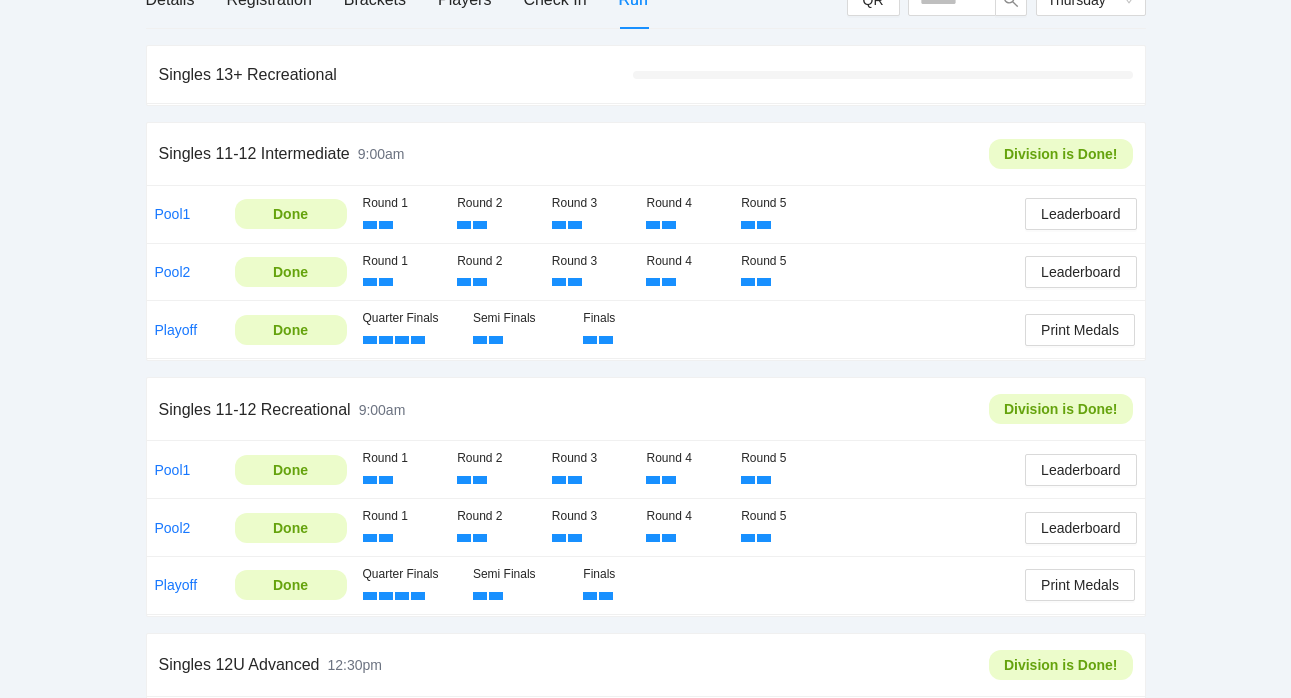 scroll, scrollTop: 0, scrollLeft: 0, axis: both 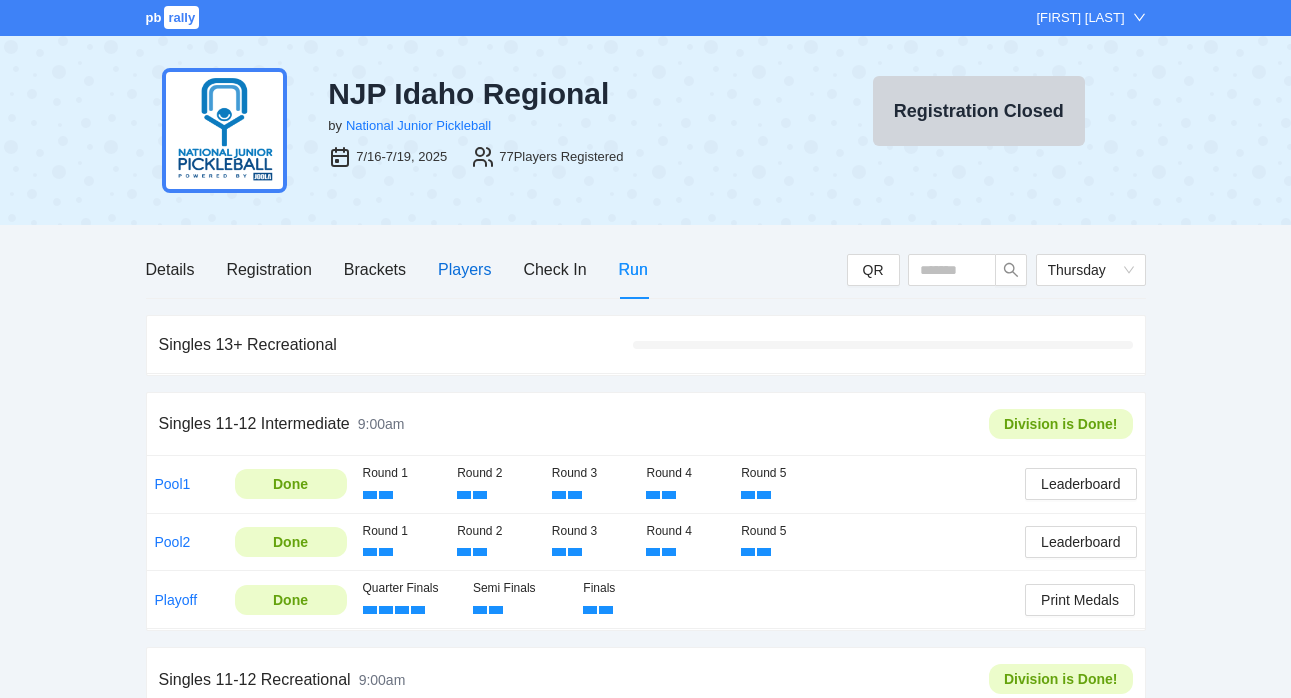 click on "Players" at bounding box center [464, 269] 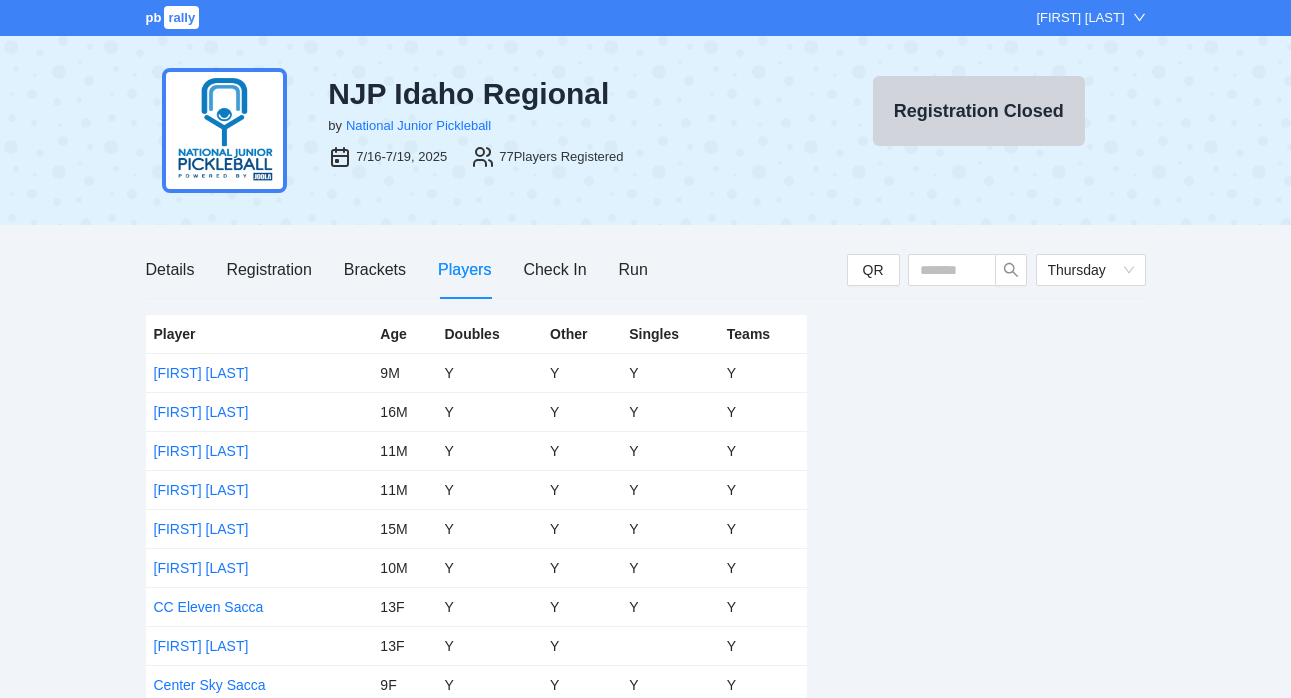 scroll, scrollTop: 1505, scrollLeft: 0, axis: vertical 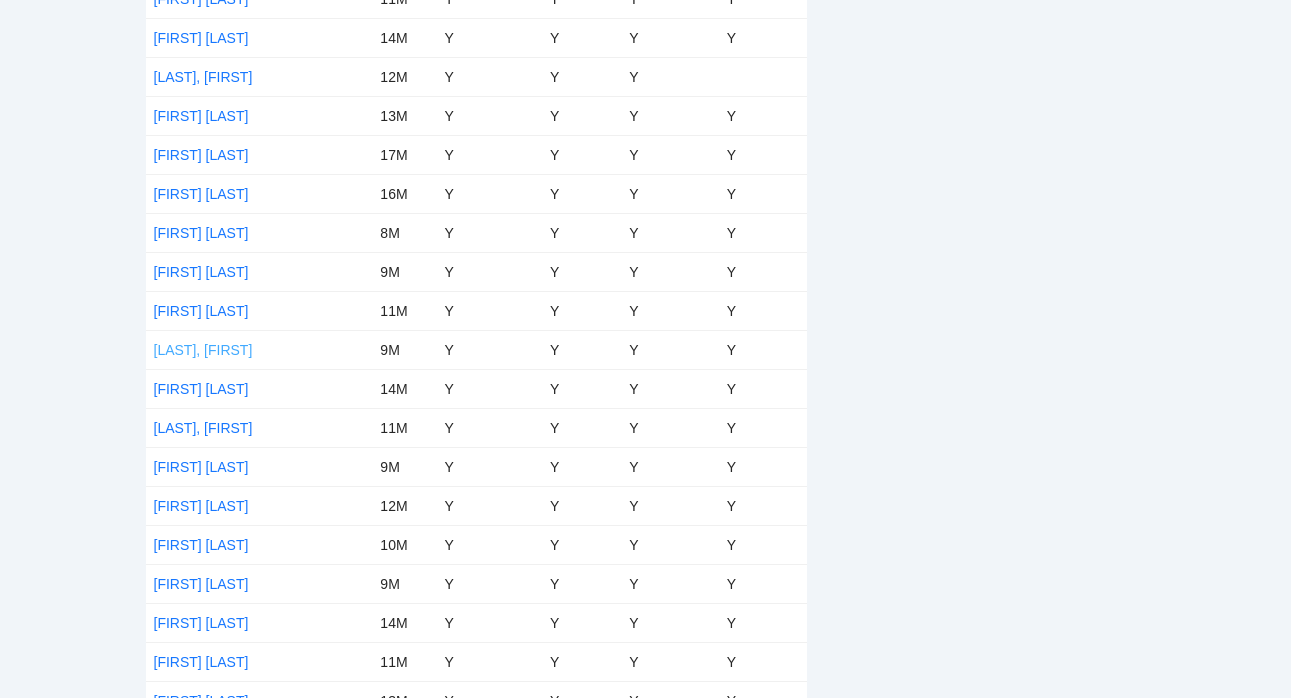 click on "[LAST], [FIRST]" at bounding box center (203, 350) 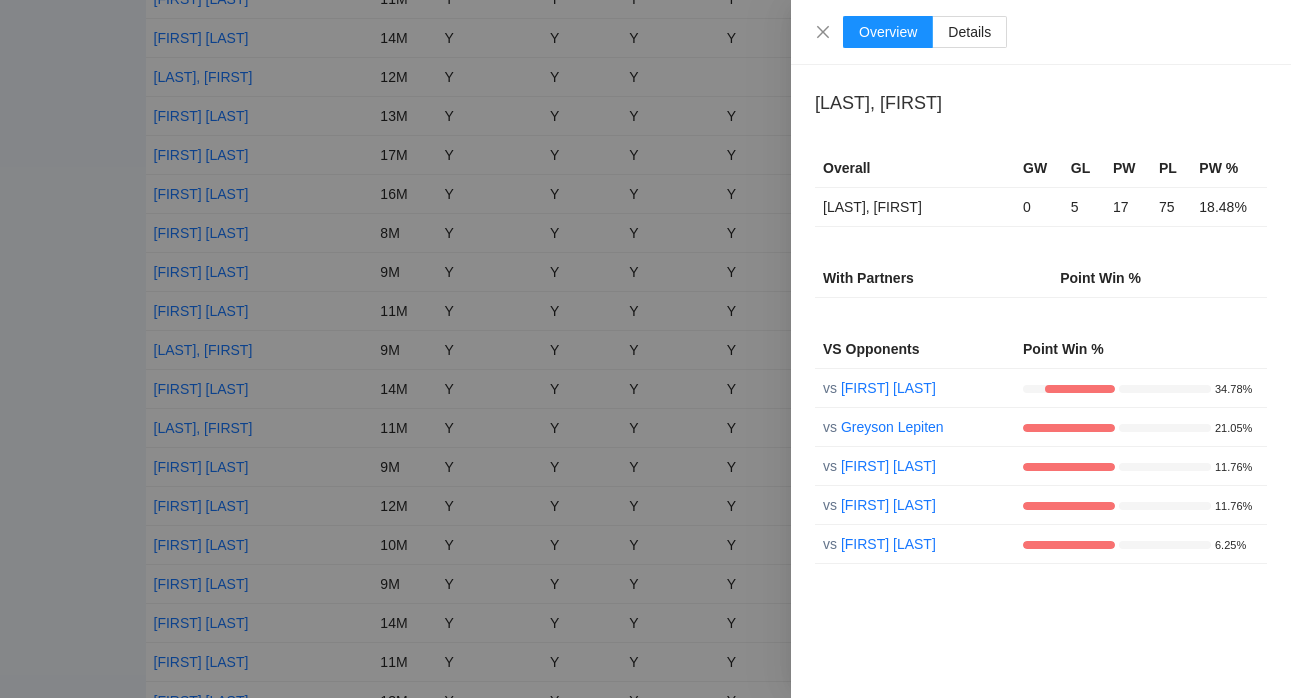 click on "Overview Details" at bounding box center [1041, 32] 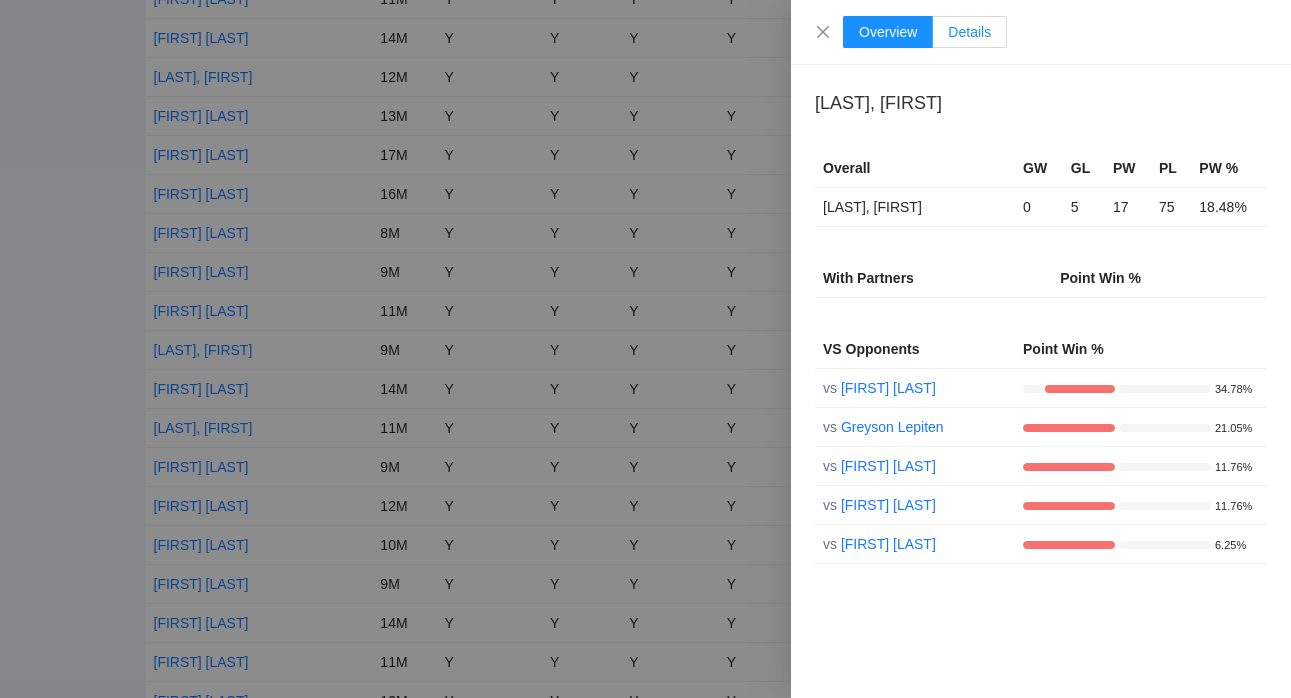click on "Details" at bounding box center (970, 32) 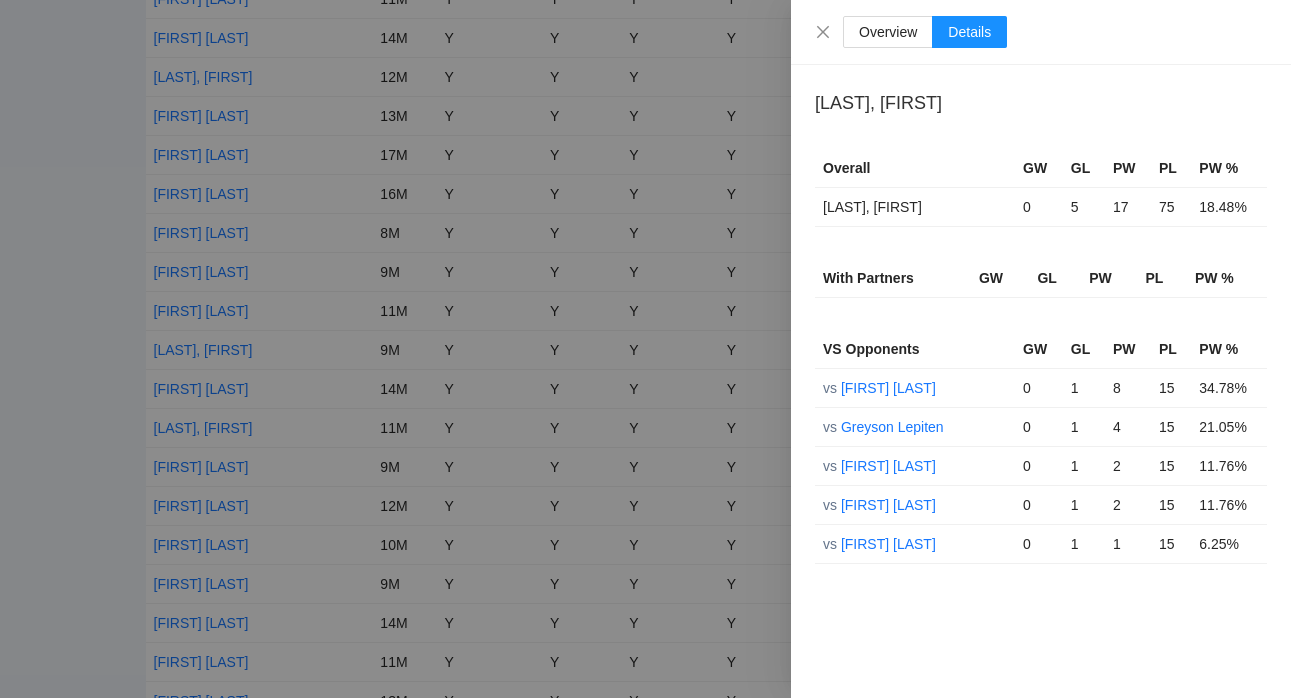 click at bounding box center [645, 349] 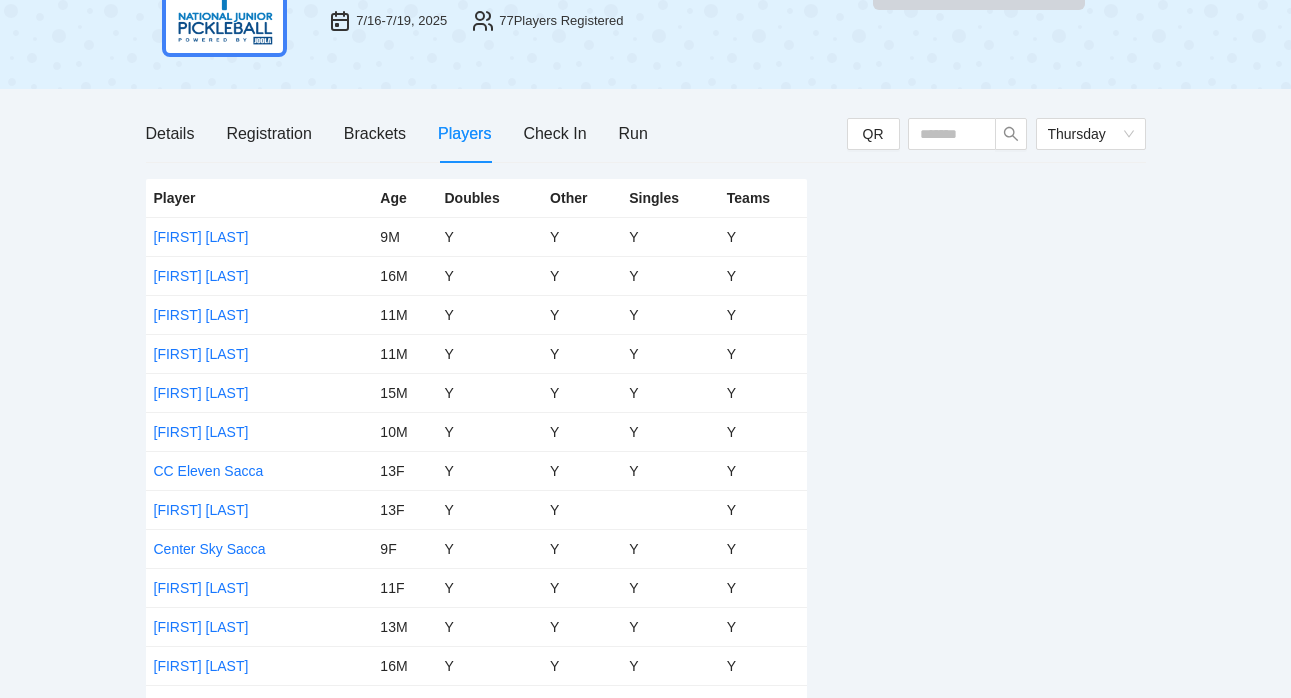 scroll, scrollTop: 0, scrollLeft: 0, axis: both 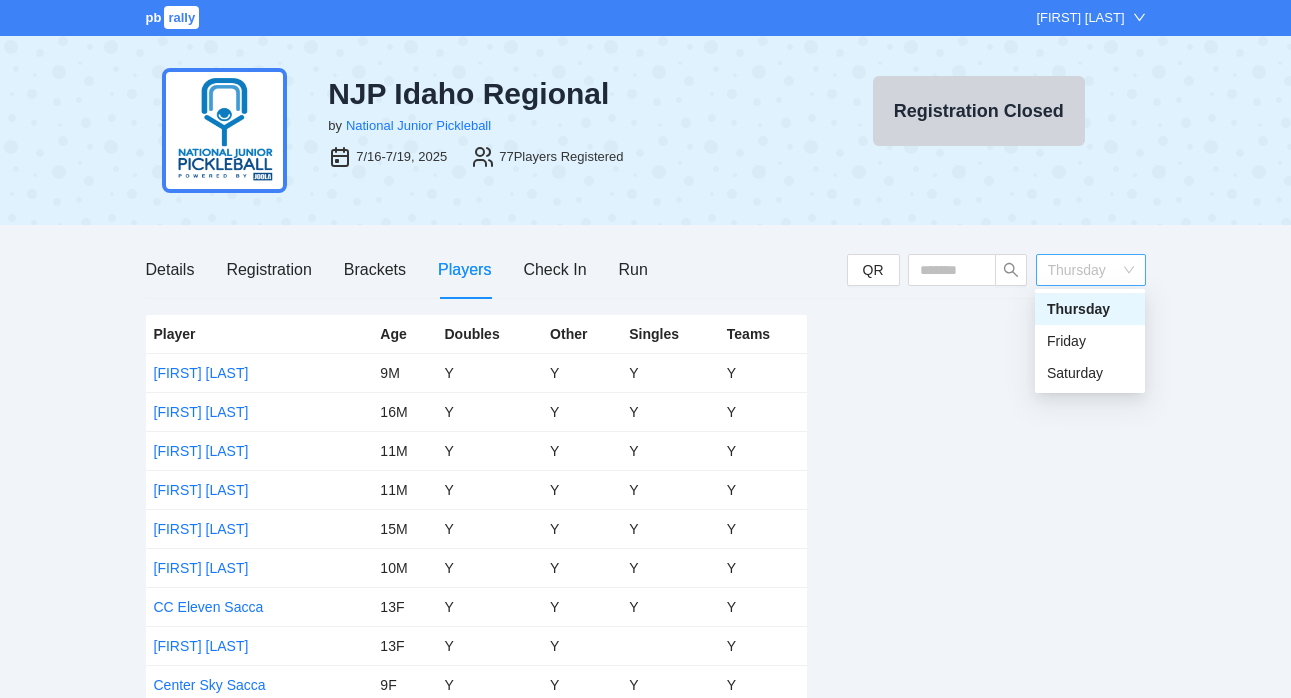 click on "Thursday" at bounding box center [1091, 270] 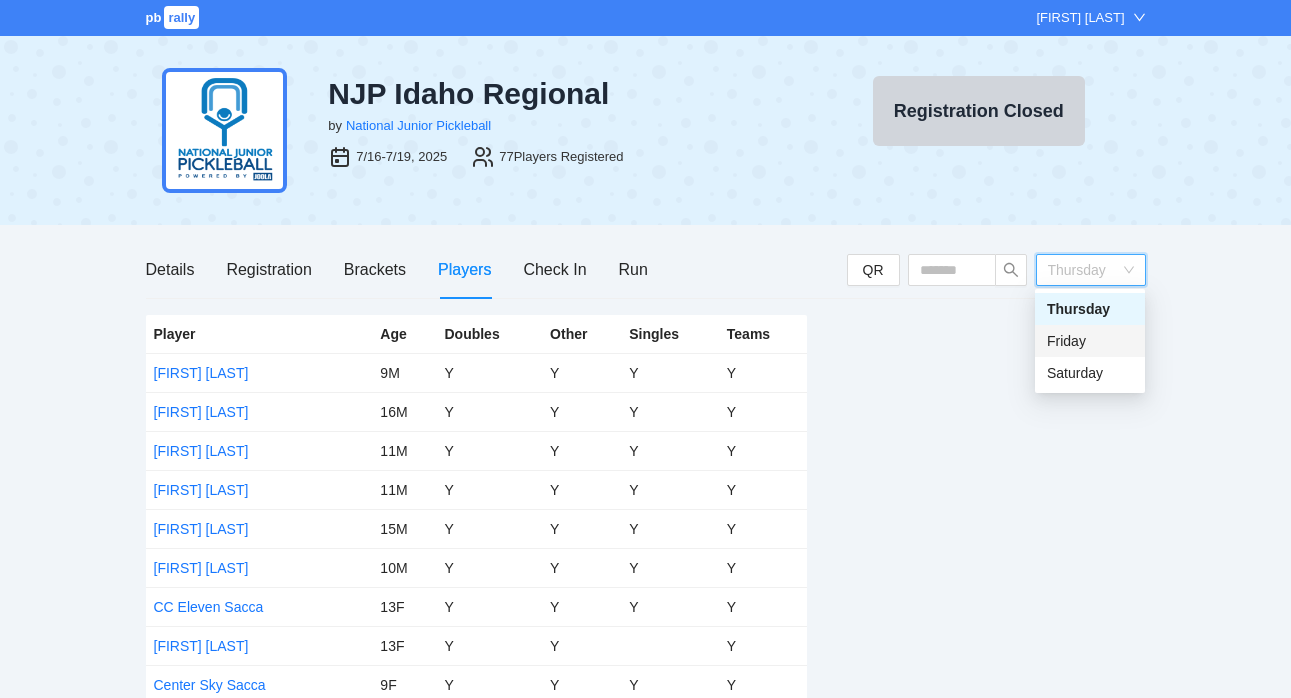 click on "Friday" at bounding box center [1090, 341] 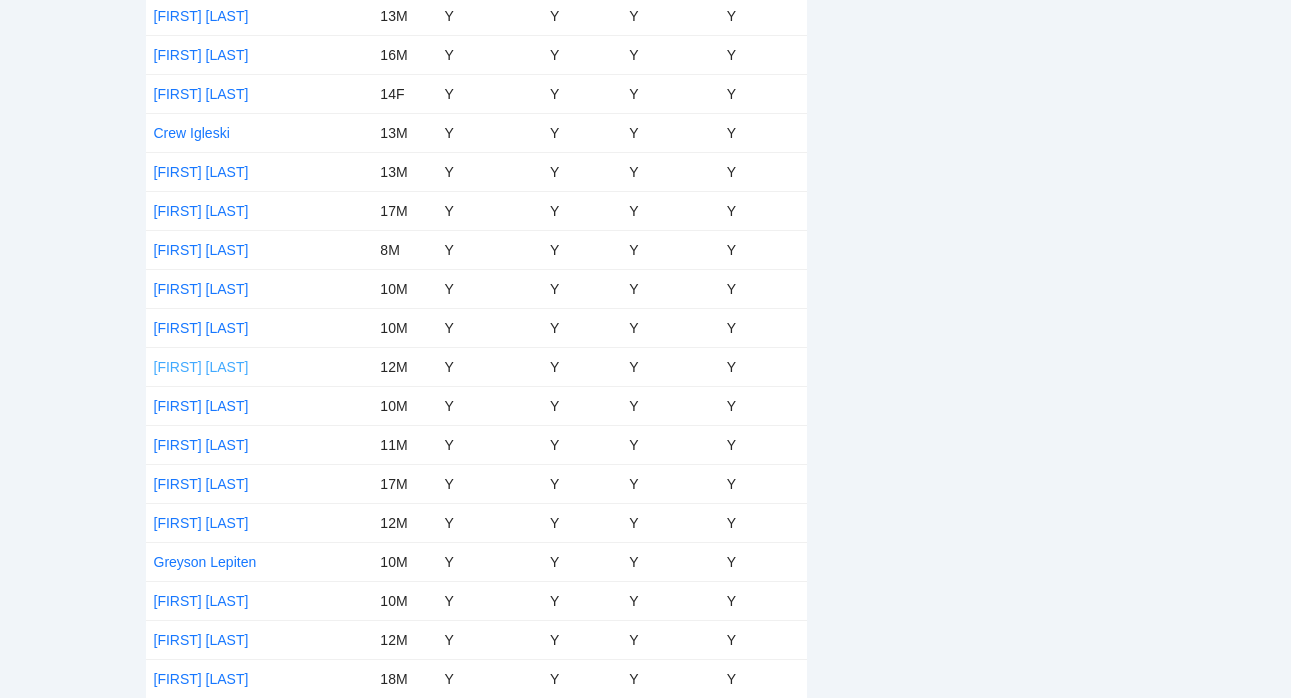 scroll, scrollTop: 1505, scrollLeft: 0, axis: vertical 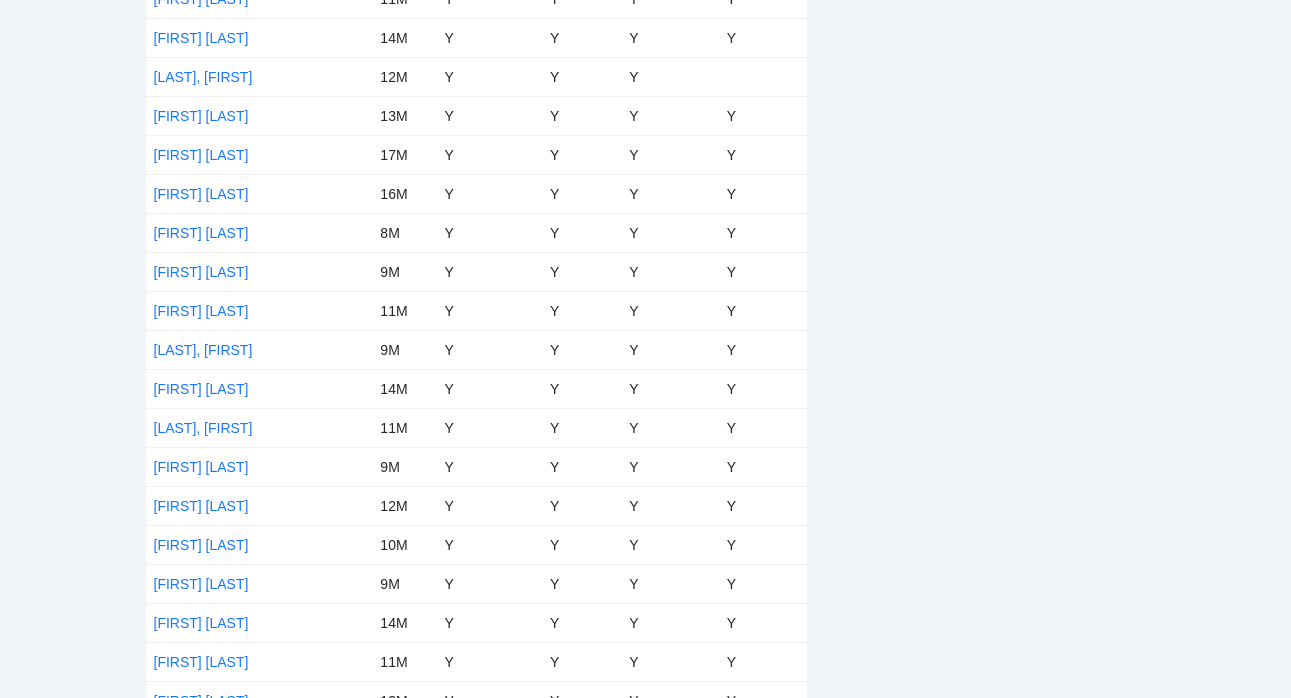 click on "[LAST], [FIRST]" at bounding box center (259, 349) 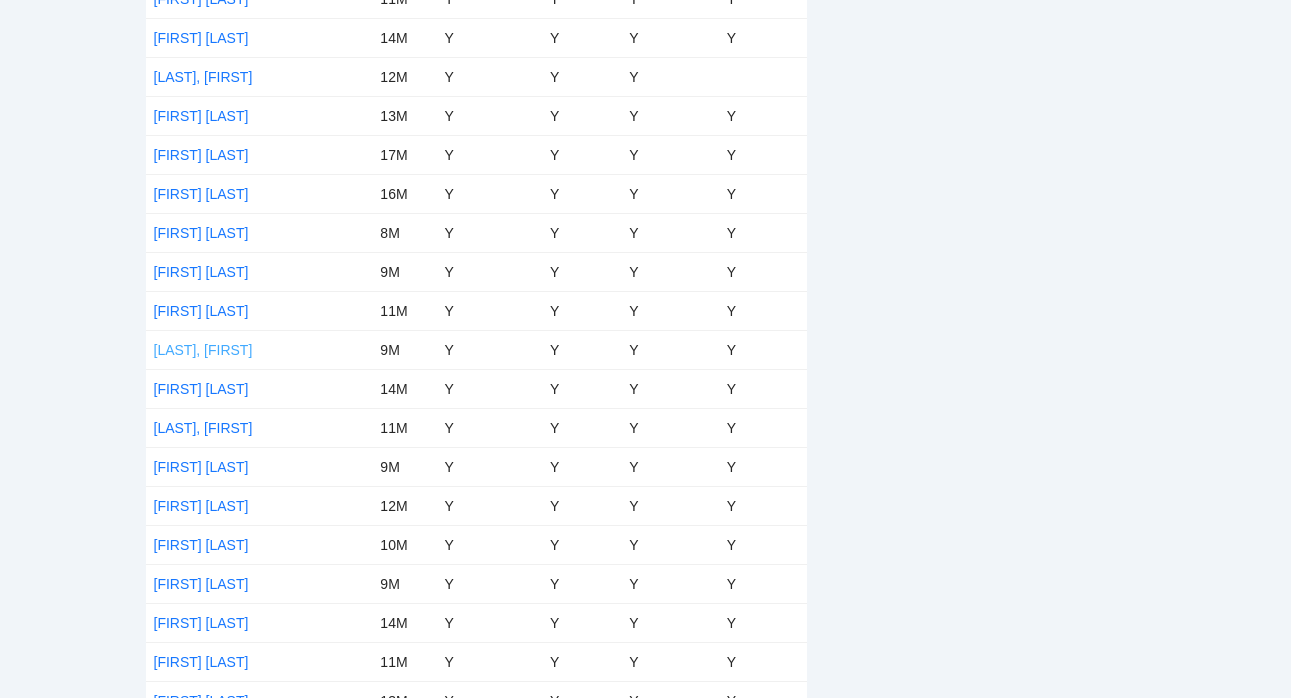click on "[LAST], [FIRST]" at bounding box center (203, 350) 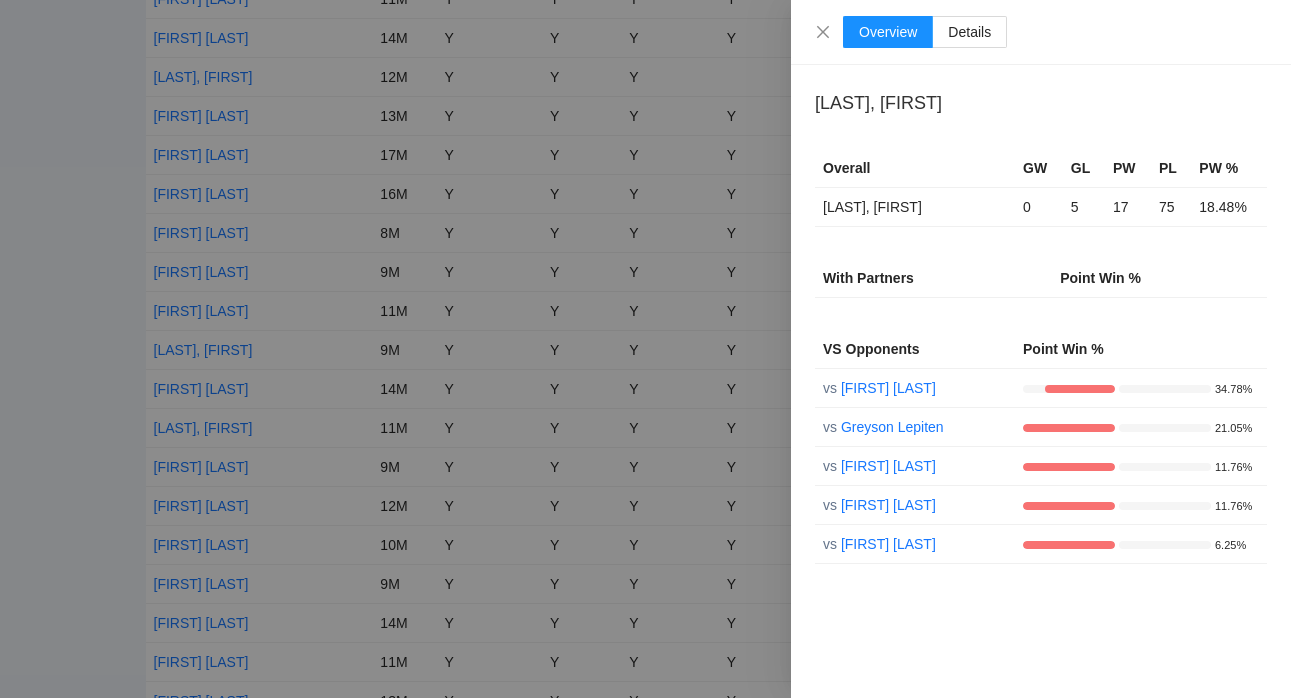 click at bounding box center [645, 349] 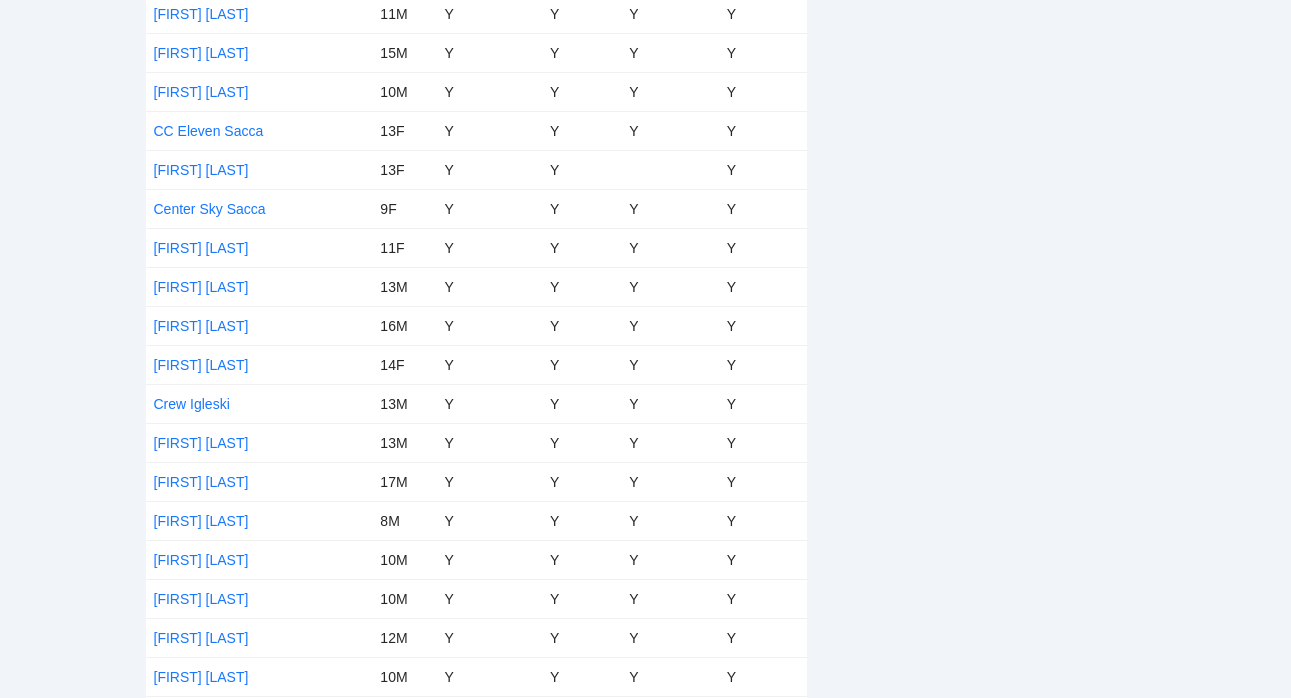 scroll, scrollTop: 0, scrollLeft: 0, axis: both 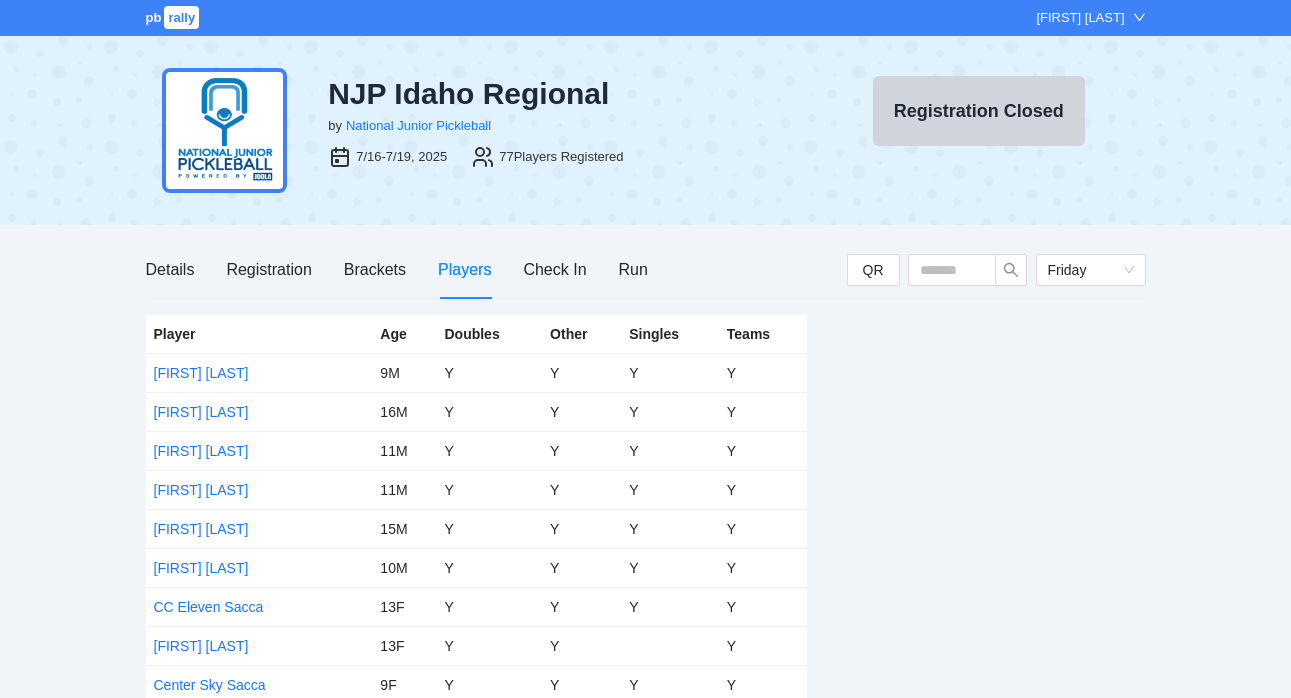 click on "pb rally [FIRST] [LAST] NJP Idaho Regional by National Junior Pickleball 7/16-7/19, 2025   77  Players Registered Registration Closed Details Registration Brackets Players Check In Run QR Friday Player Age Doubles Other Singles Teams [FIRST] [LAST] 9M Y Y Y Y [FIRST] [LAST] 16M Y Y Y Y [FIRST] [LAST] 11M Y Y Y Y [FIRST] [LAST] 11M Y Y Y Y [FIRST] [LAST] 15M Y Y Y Y [FIRST] [LAST] 10M Y Y Y Y [FIRST] [LAST] 13F Y Y Y Y [FIRST] [LAST] 9F Y Y Y Y [FIRST] [LAST] 11F Y Y Y Y [FIRST] [LAST] 13M Y Y Y Y [FIRST] [LAST] 16M Y Y Y Y [FIRST] [LAST] 14F Y Y Y Y [FIRST] [LAST] 13M Y Y Y Y [FIRST] [LAST] 13M Y Y Y Y [FIRST] [LAST] 17M Y Y Y Y [FIRST] [LAST] 8M Y Y Y Y [FIRST] [LAST] 10M Y Y Y Y [FIRST] [LAST] 10M Y Y Y Y [FIRST] [LAST] 12M Y Y Y Y [FIRST] [LAST] 10M Y Y Y Y [FIRST] [LAST] 11M Y Y Y Y [FIRST] [LAST] 17M Y Y Y Y [FIRST] [LAST] 12M Y Y Y Y [FIRST] [LAST] 10M Y Y Y Y [FIRST] [LAST] 10M Y Y Y Y [FIRST] [LAST] 12M Y Y Y Y [FIRST] [LAST] 18M Y Y Y Y [FIRST] [LAST] 11M Y Y Y Y [FIRST] [LAST] 11M Y Y Y Y [FIRST] [LAST] 14M" at bounding box center (645, 1678) 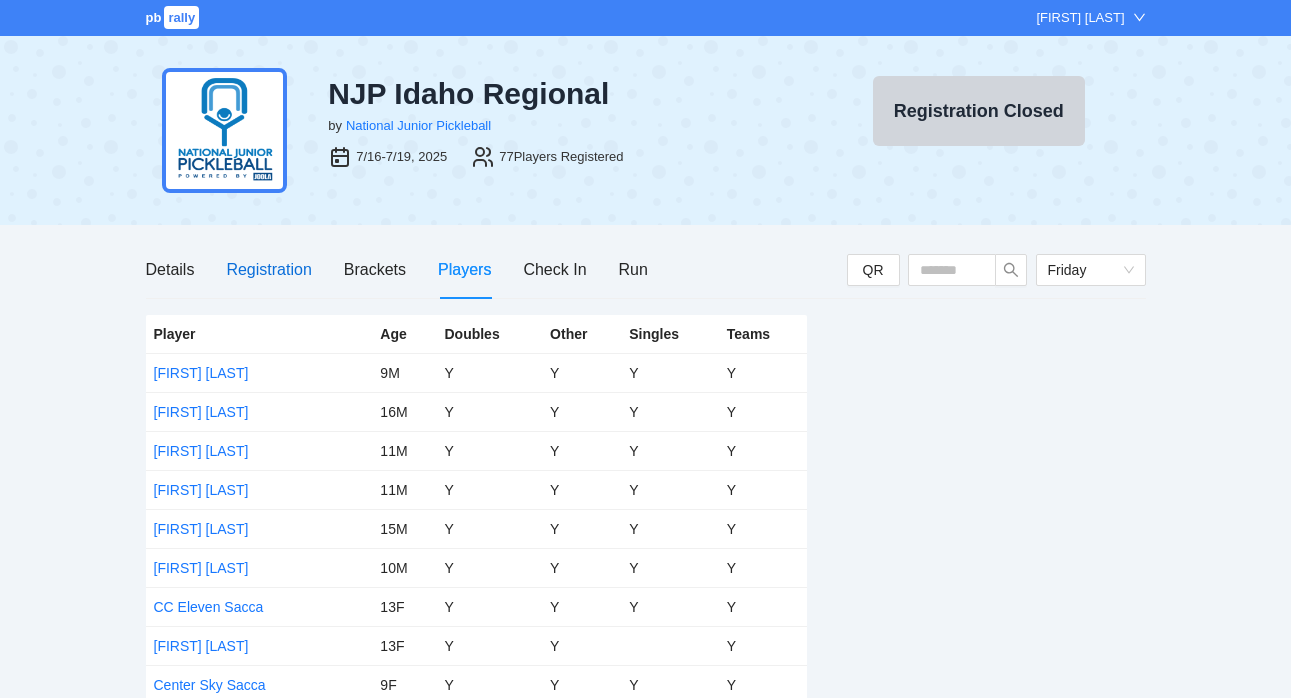 click on "Registration" at bounding box center (268, 269) 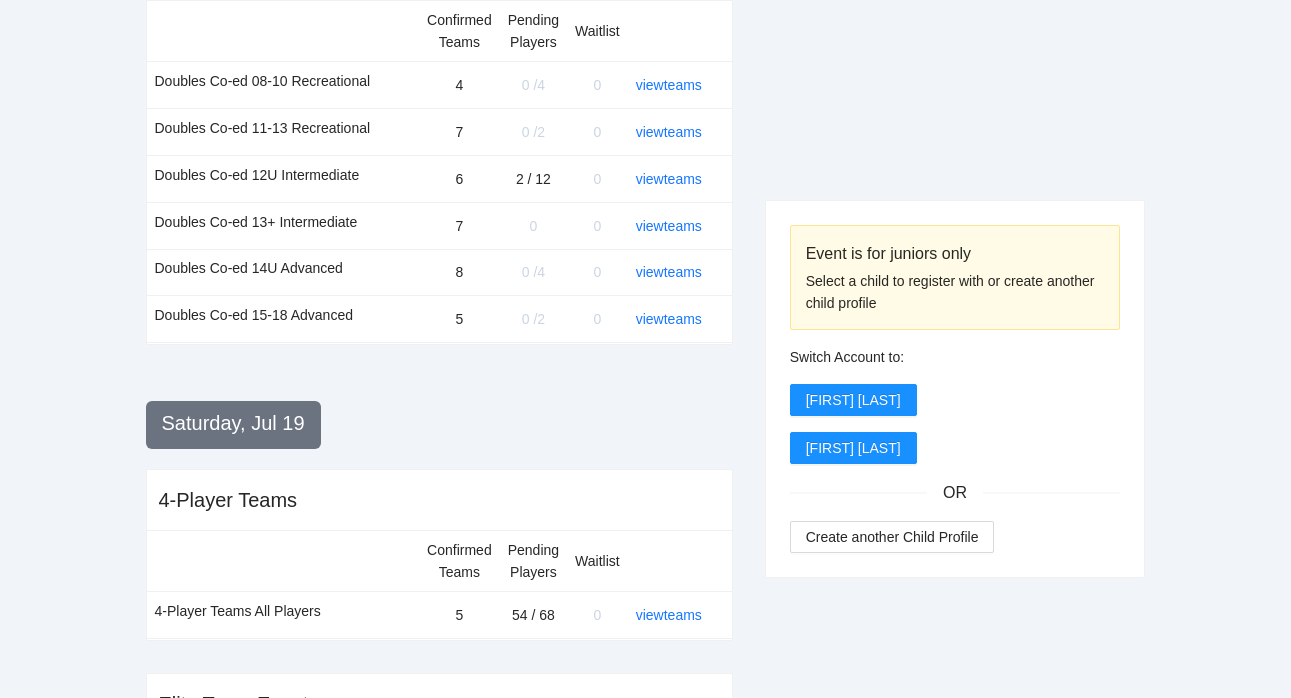scroll, scrollTop: 1365, scrollLeft: 0, axis: vertical 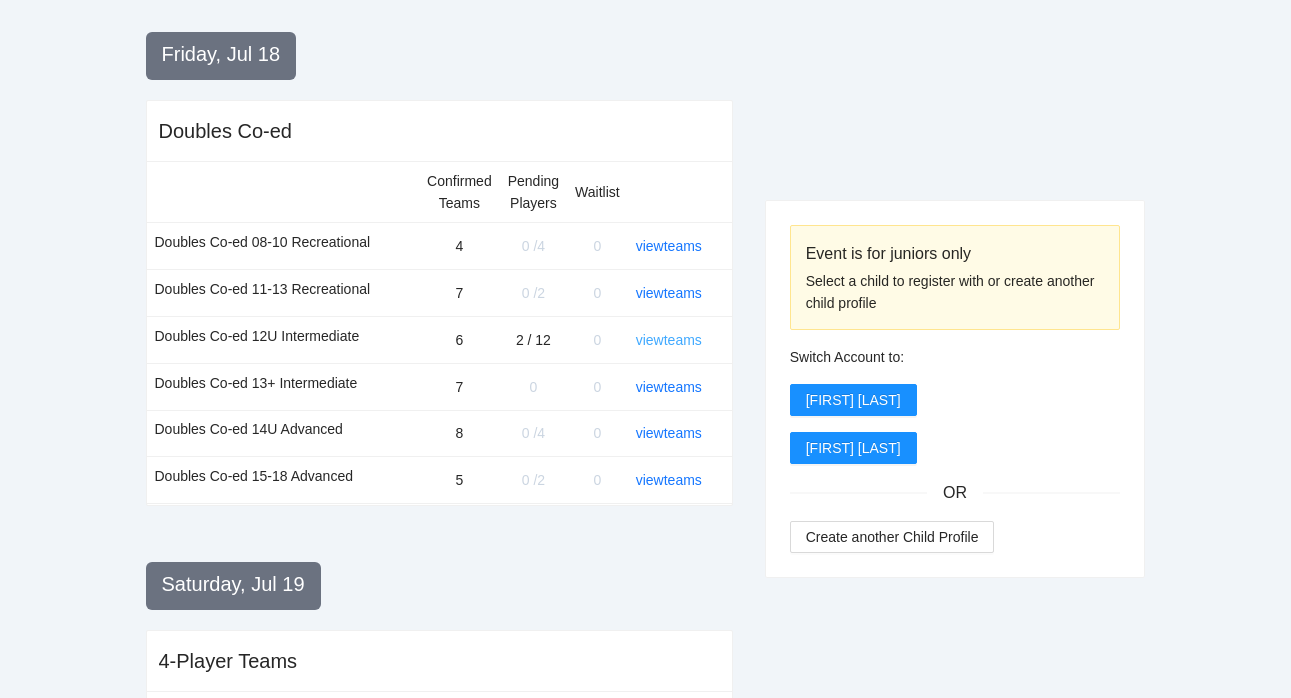 click on "view  teams" at bounding box center (669, 340) 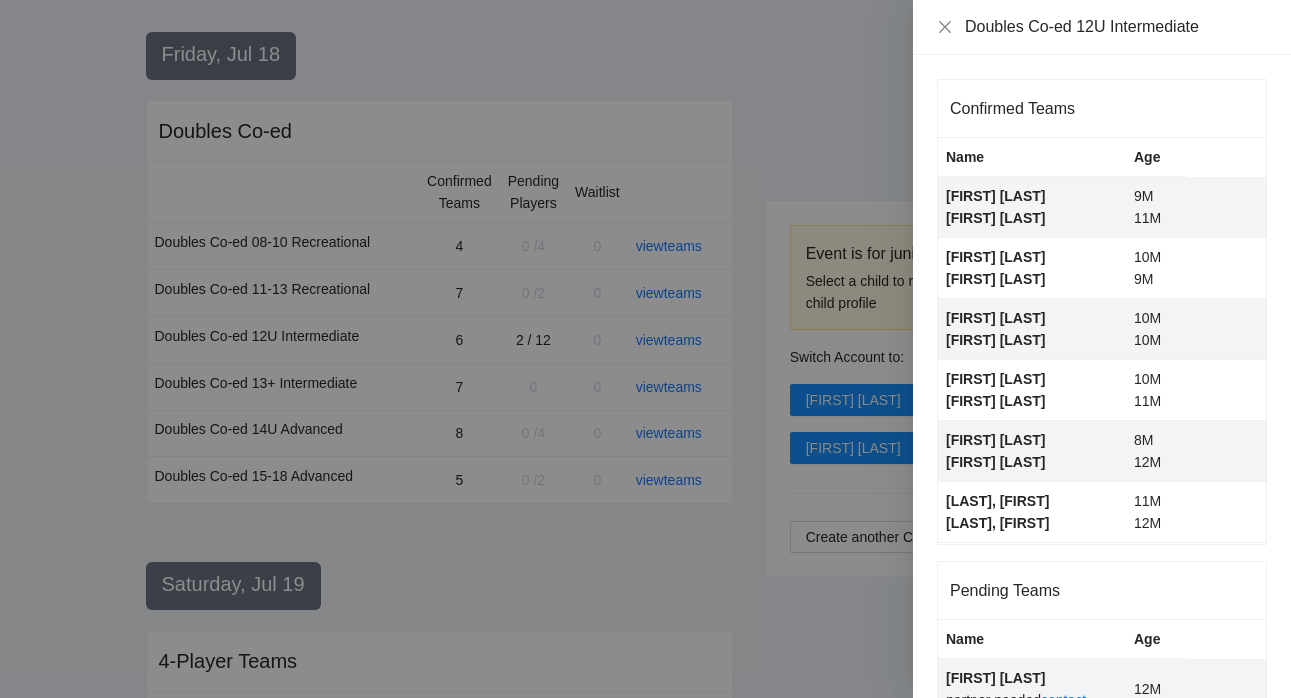 scroll, scrollTop: 109, scrollLeft: 0, axis: vertical 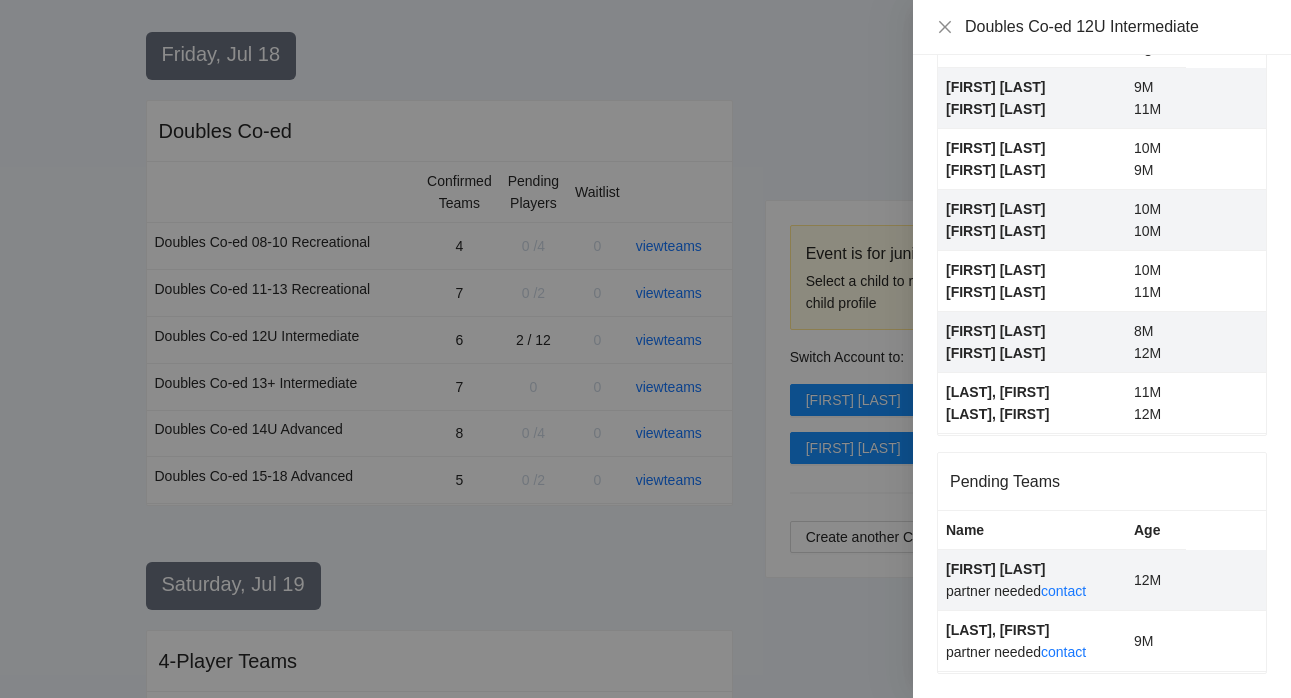 click at bounding box center [645, 349] 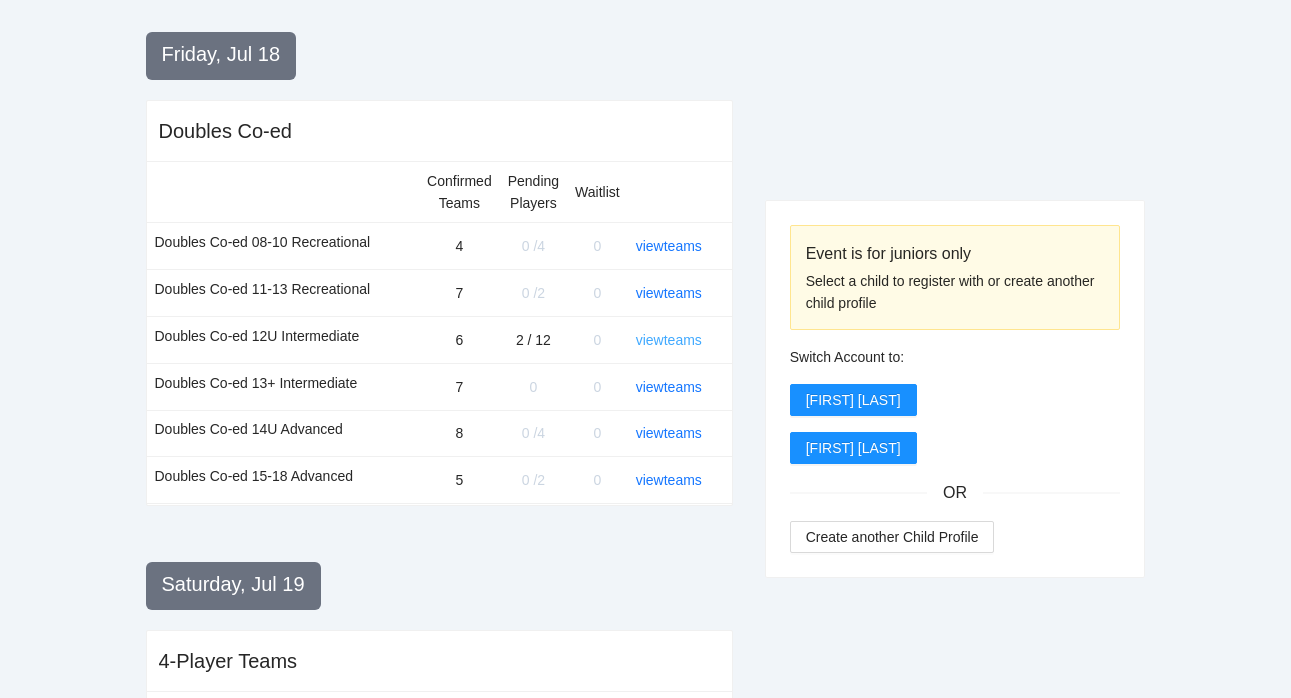 click on "view  teams" at bounding box center (669, 340) 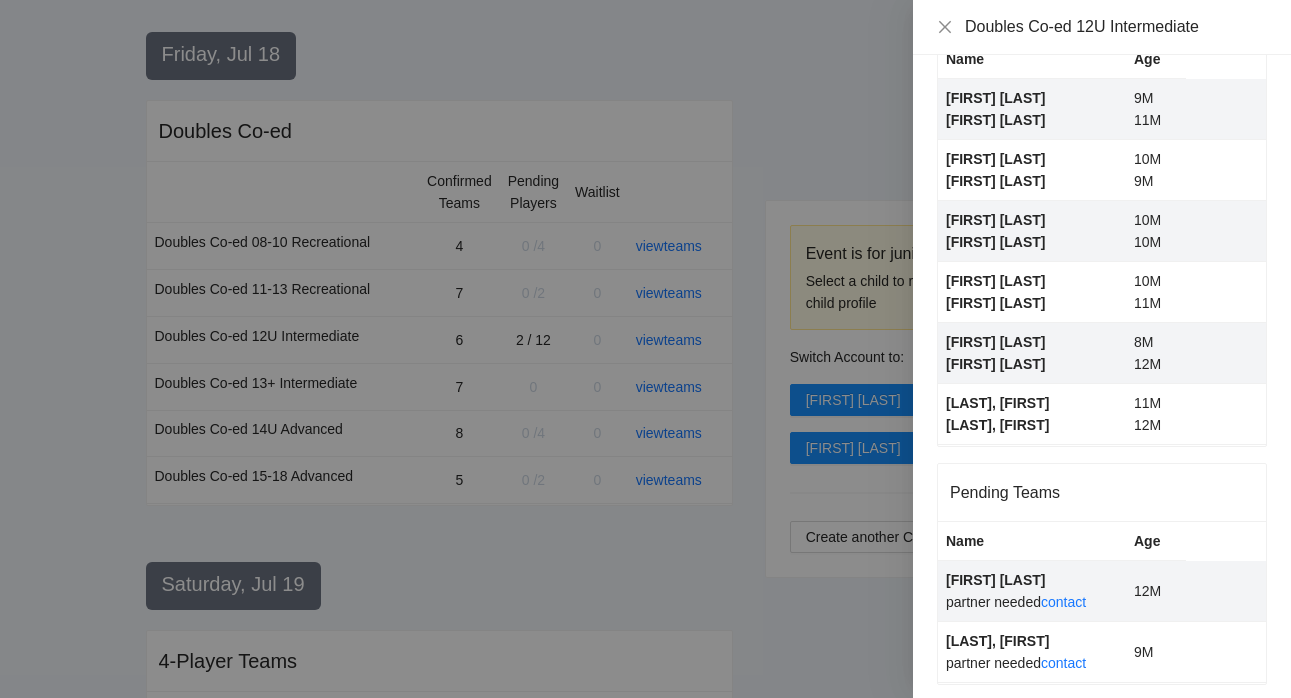 scroll, scrollTop: 109, scrollLeft: 0, axis: vertical 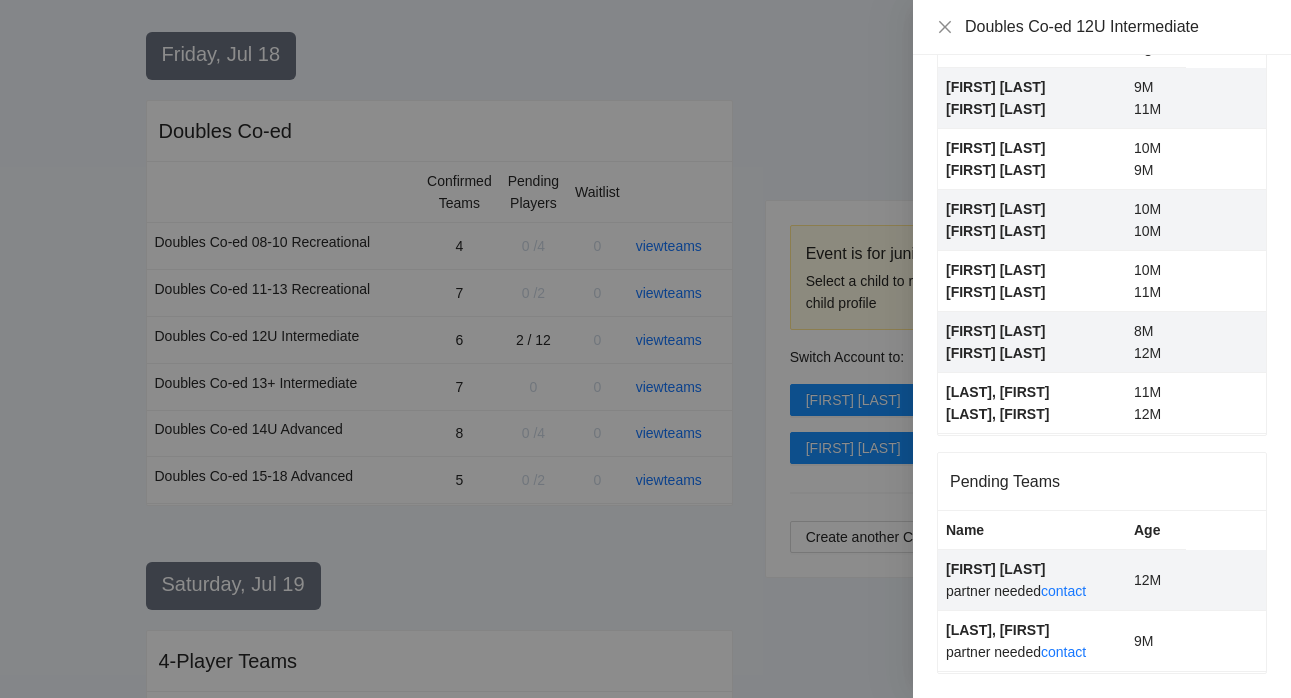 click on "partner needed  contact" at bounding box center [1016, 591] 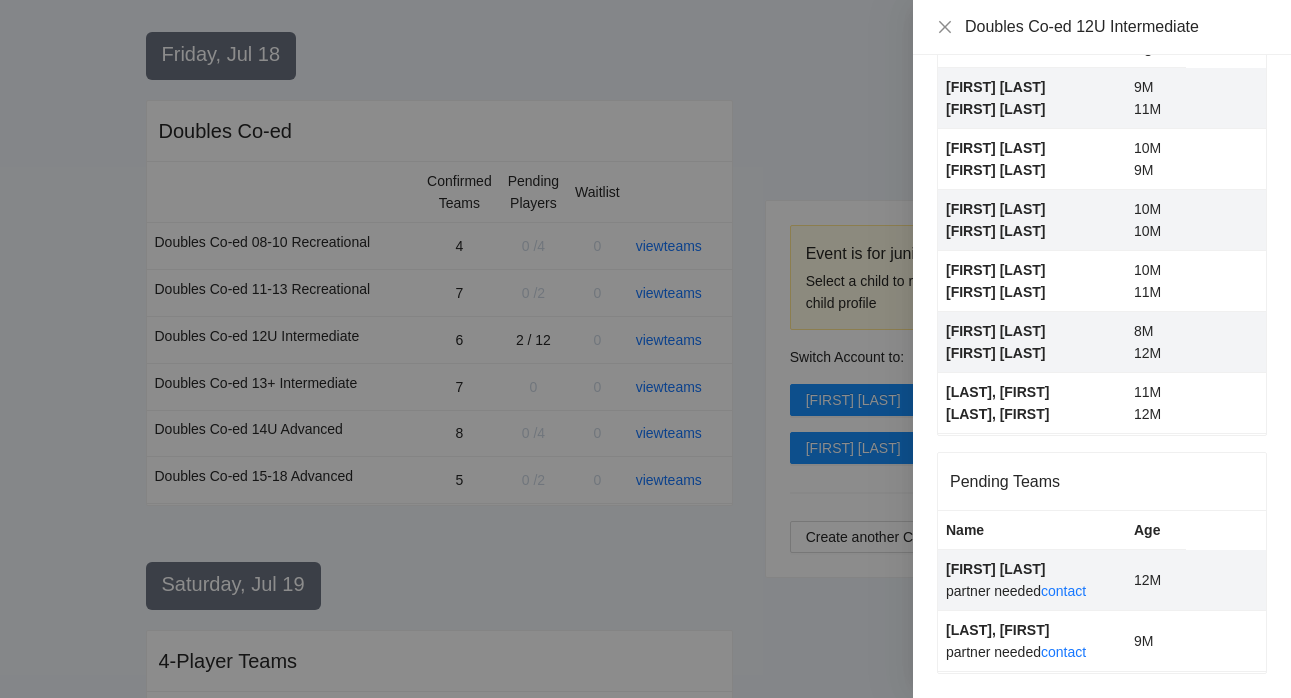 click at bounding box center (645, 349) 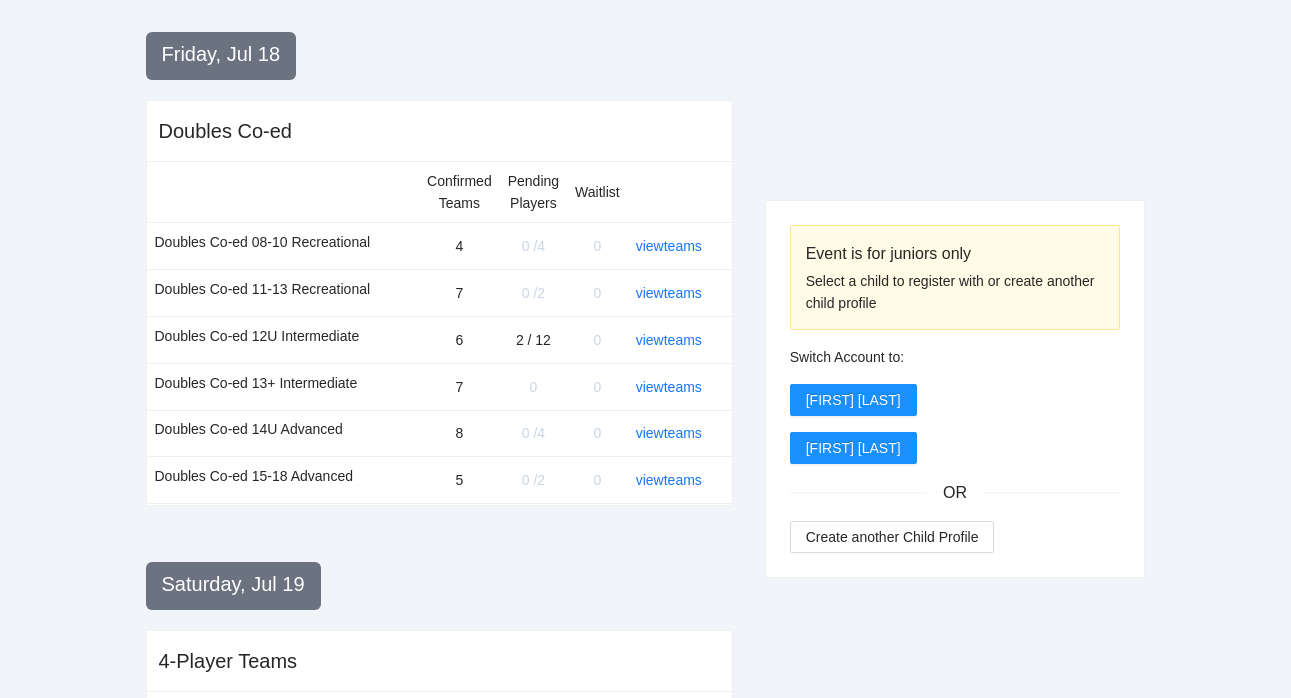 scroll, scrollTop: 0, scrollLeft: 0, axis: both 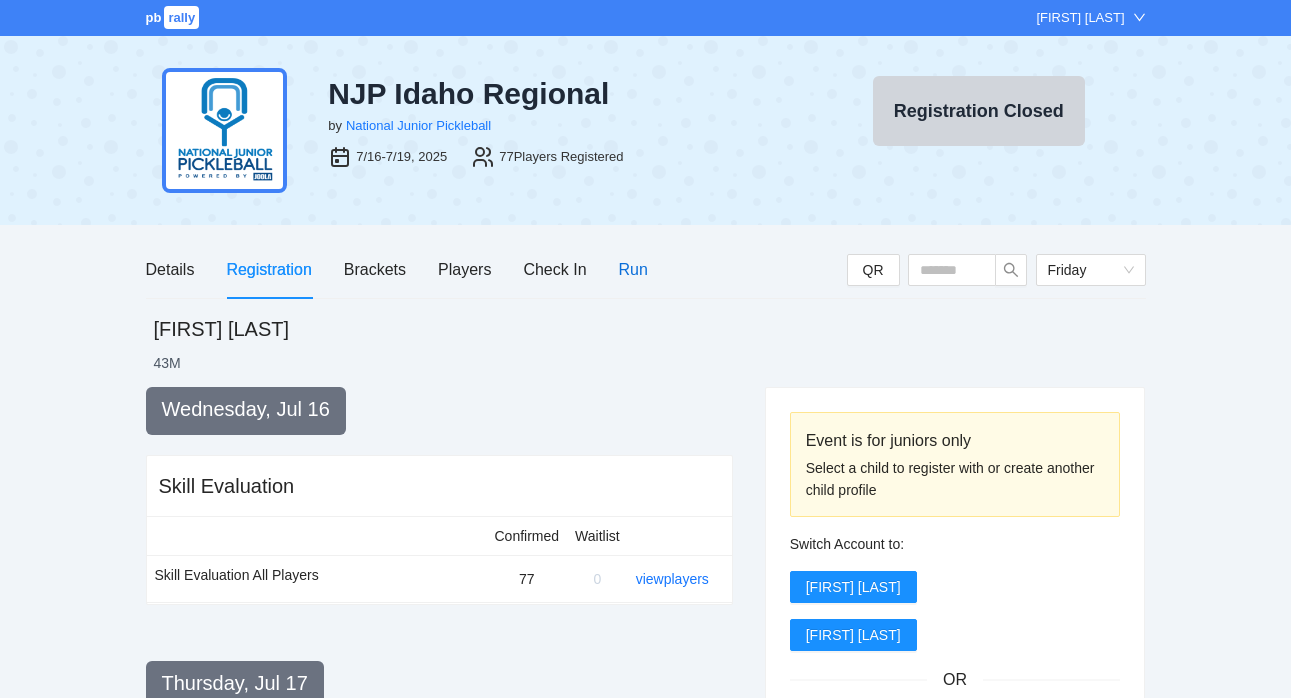 click on "Run" at bounding box center (633, 269) 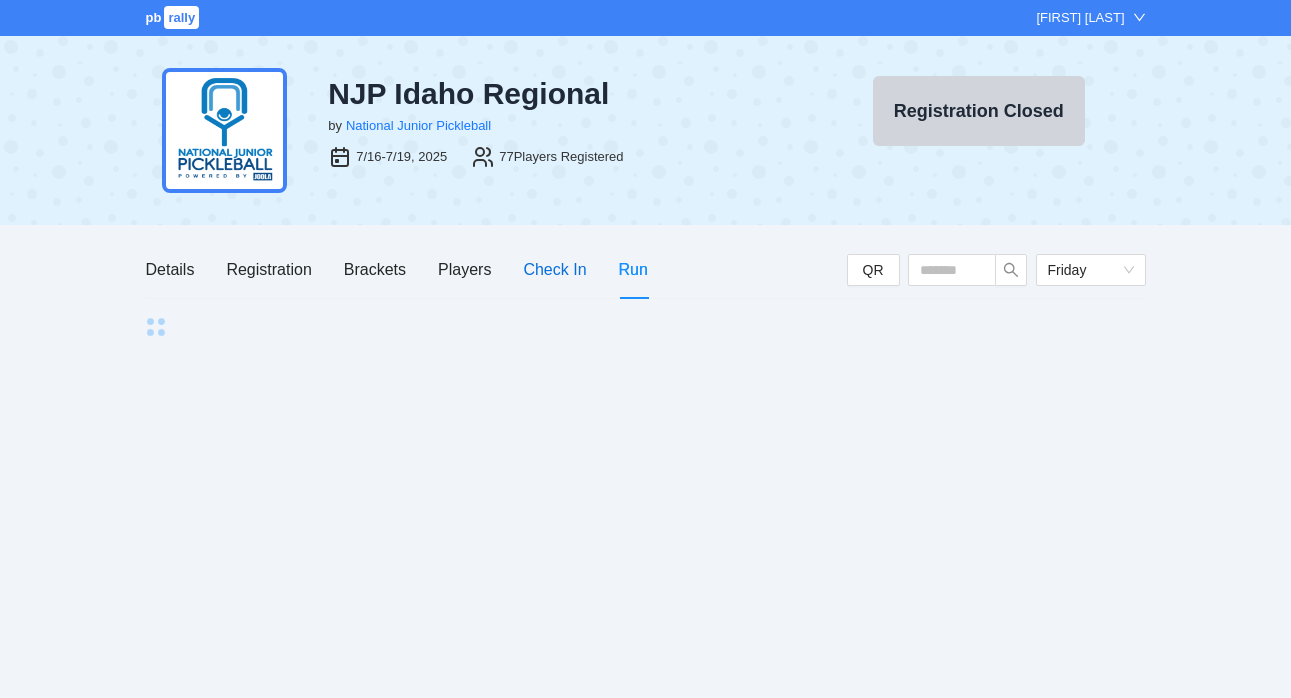 click on "Check In" at bounding box center (554, 269) 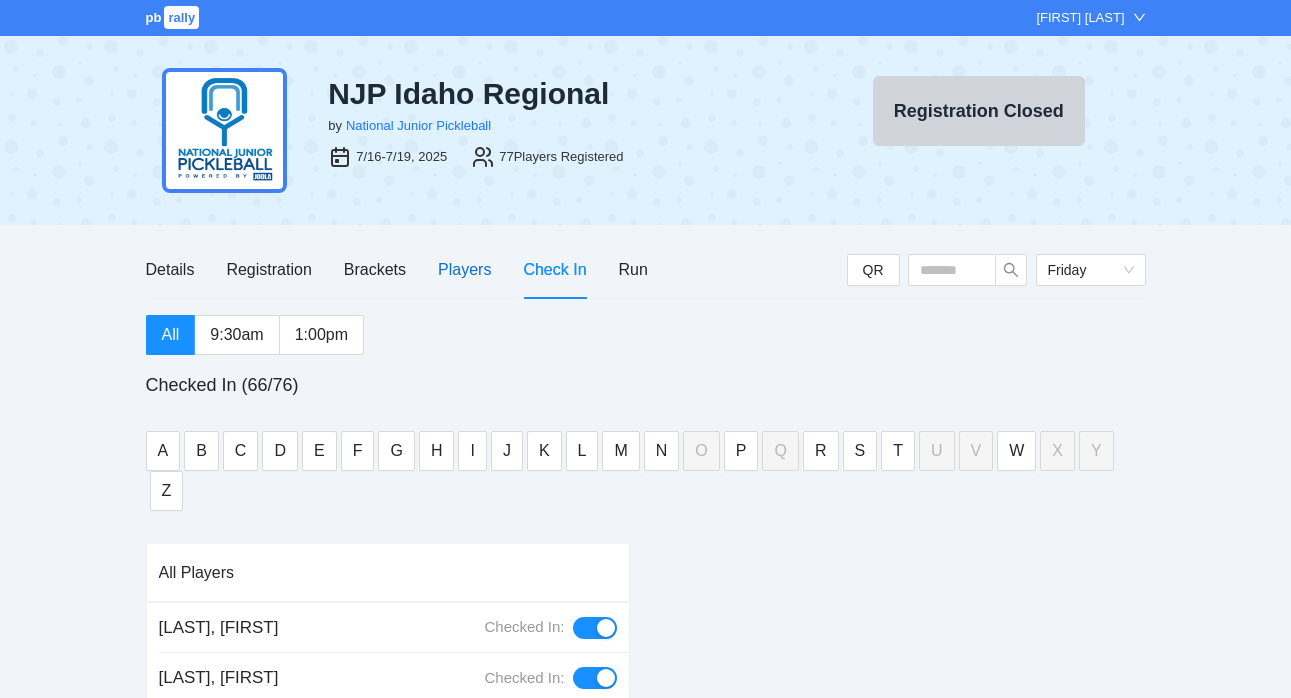click on "Players" at bounding box center (464, 269) 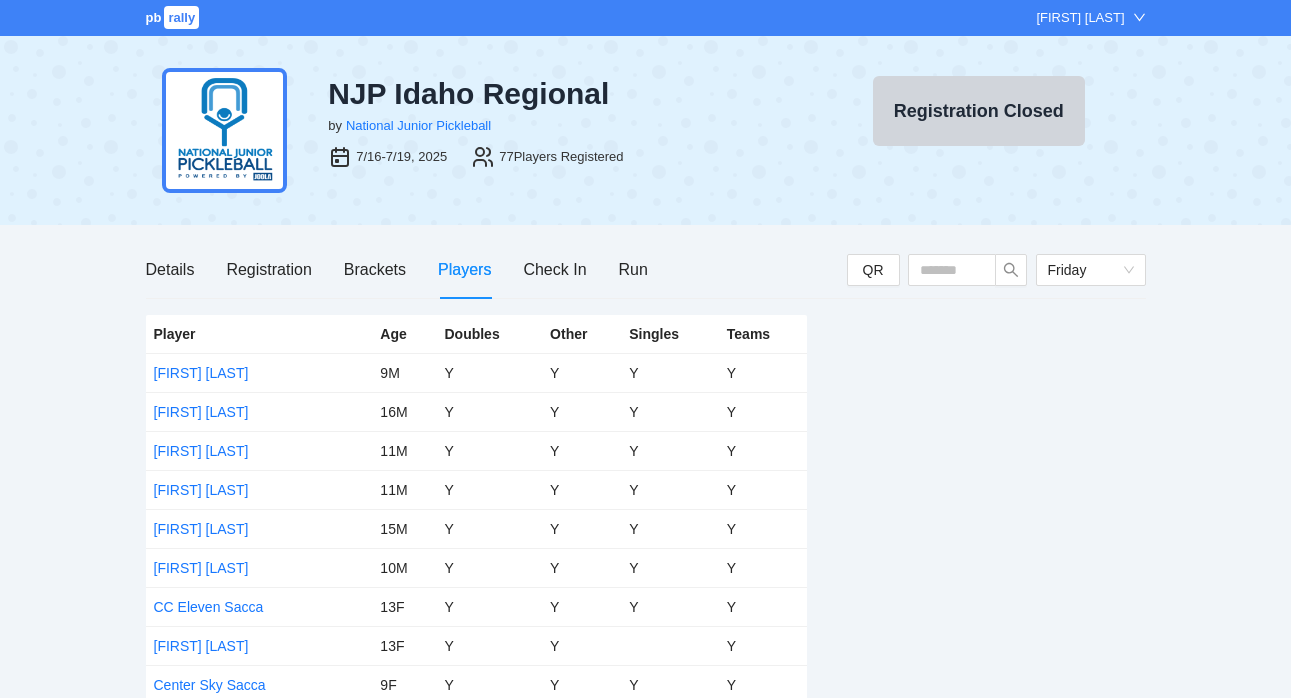 scroll, scrollTop: 764, scrollLeft: 0, axis: vertical 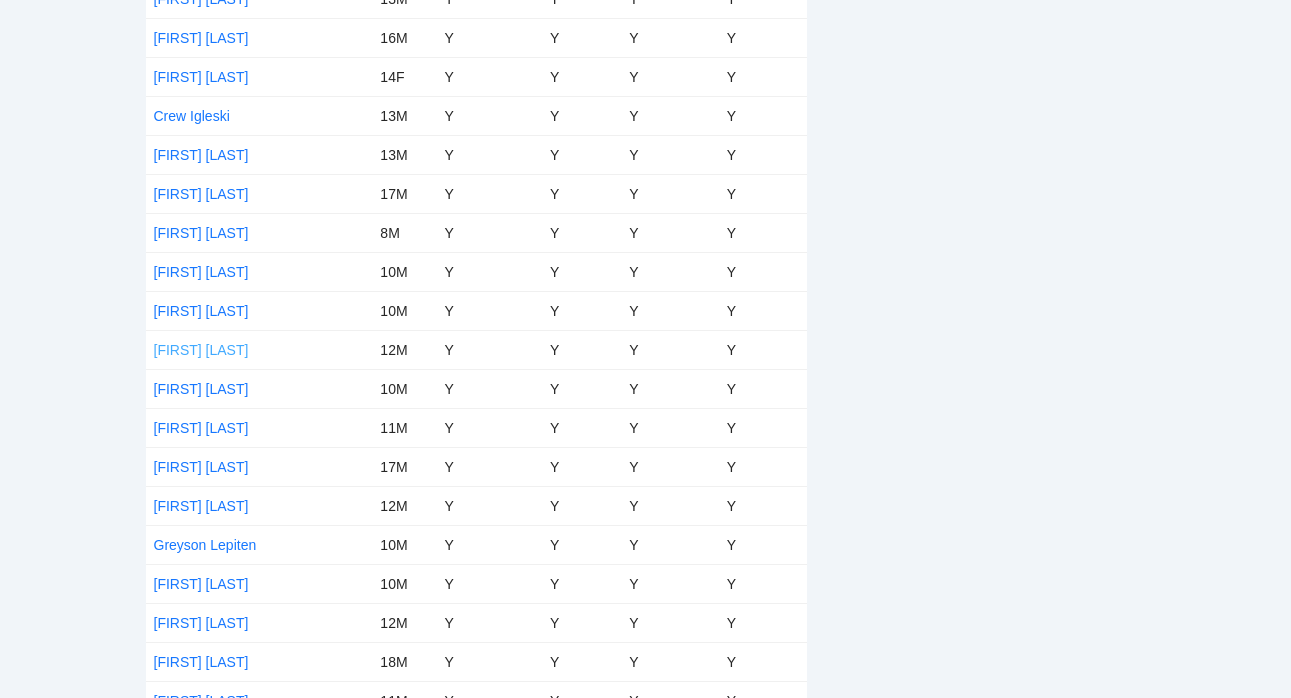 click on "[FIRST] [LAST]" at bounding box center (201, 350) 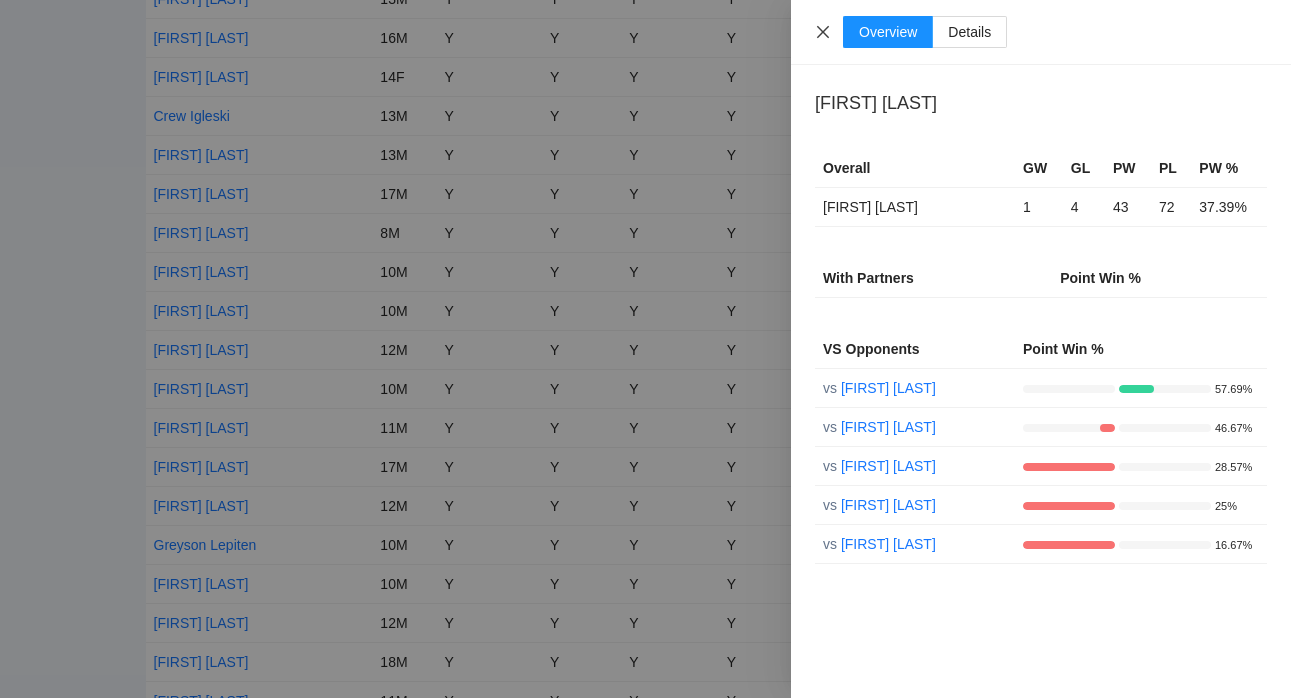 click 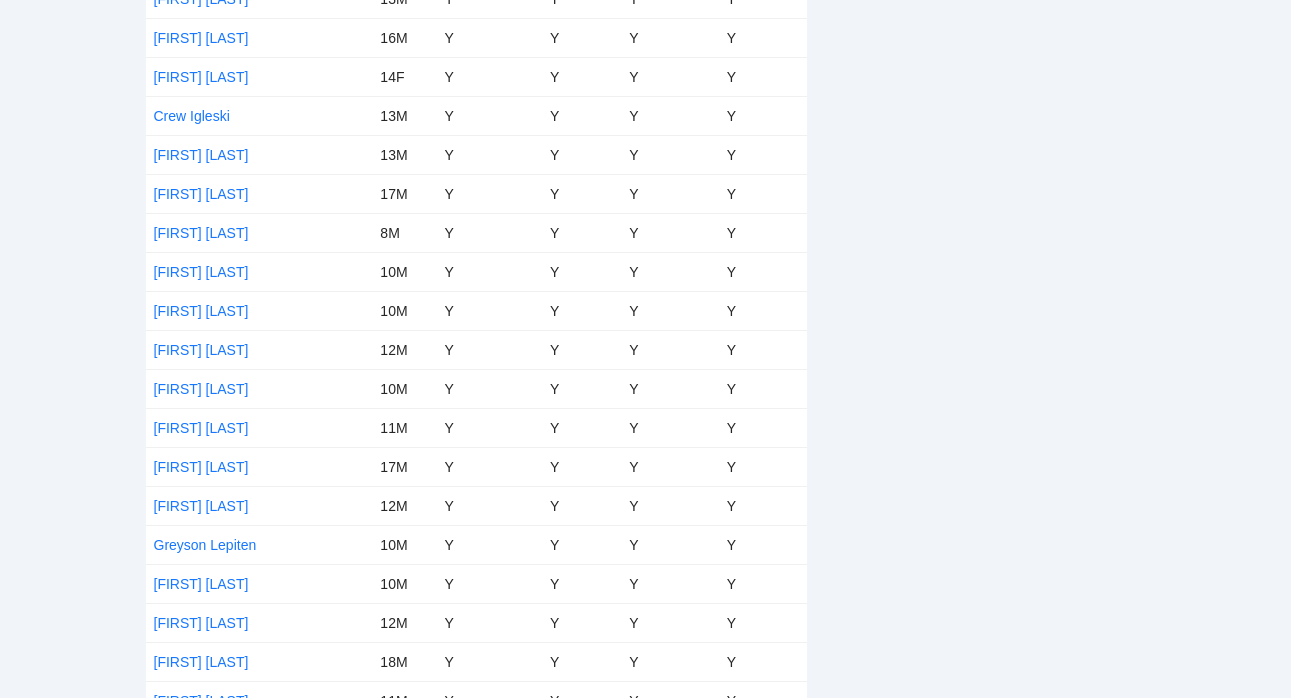 scroll, scrollTop: 0, scrollLeft: 0, axis: both 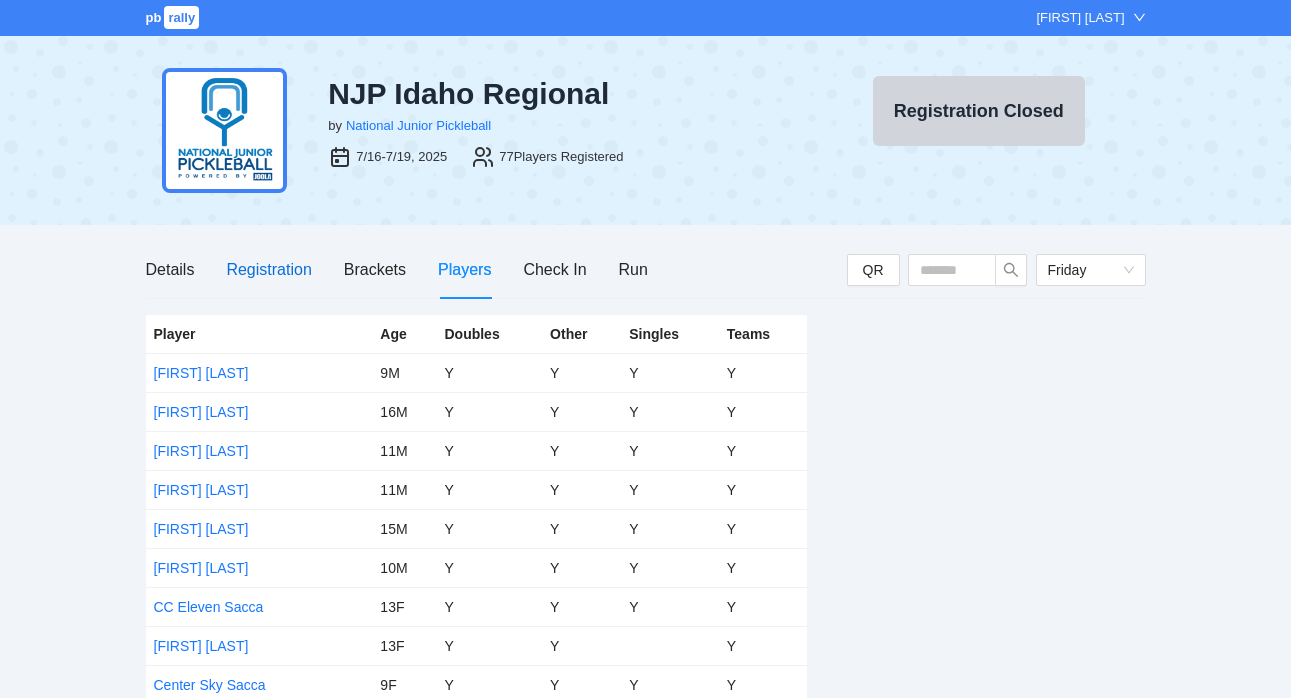 click on "Registration" at bounding box center [268, 269] 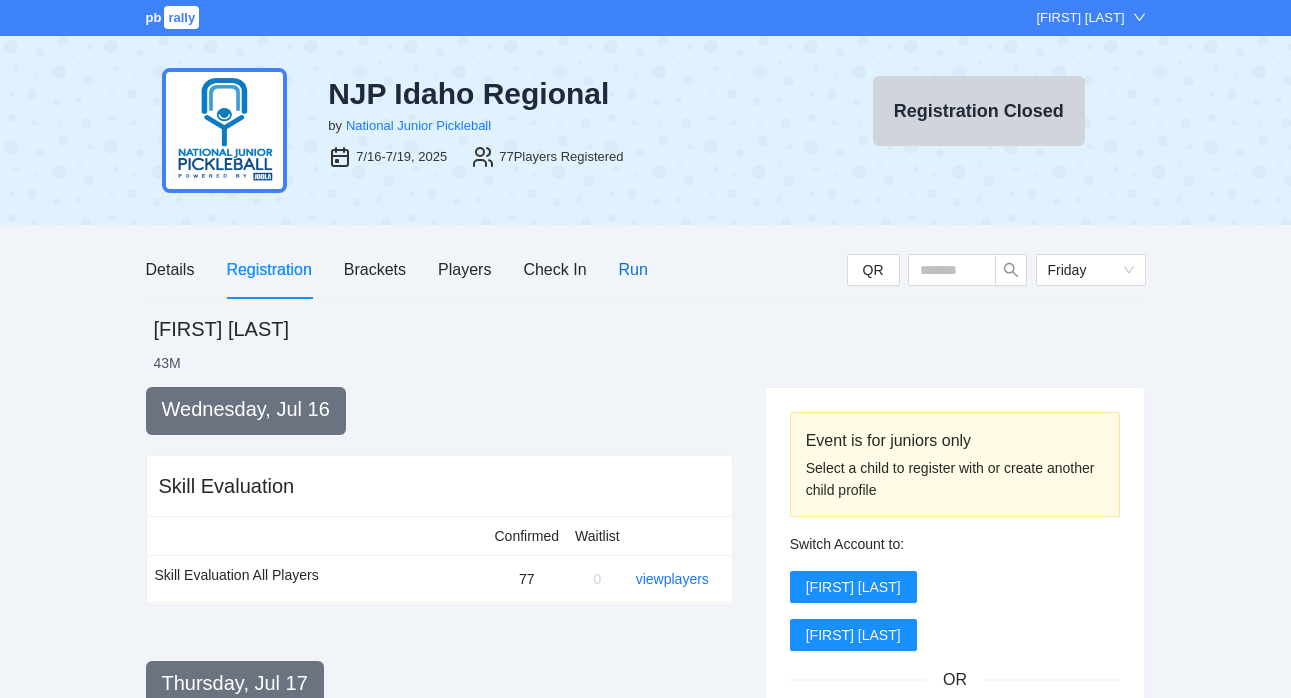 click on "Run" at bounding box center (633, 269) 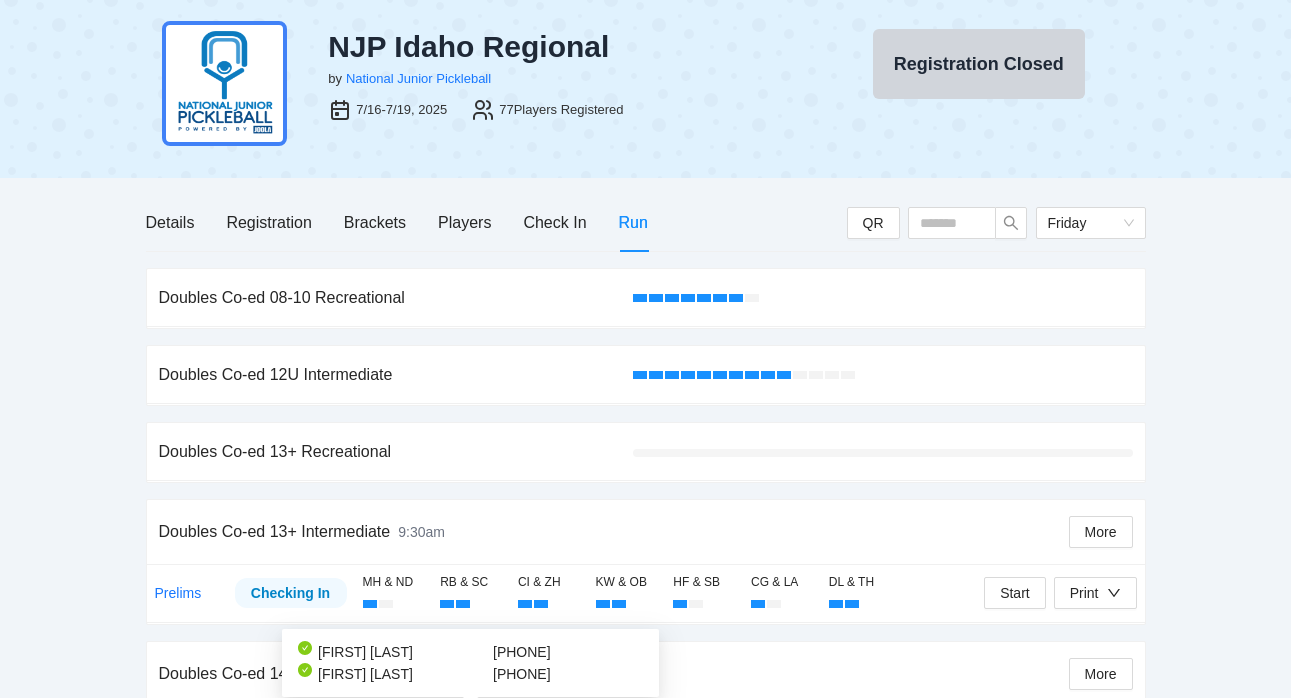 scroll, scrollTop: 0, scrollLeft: 0, axis: both 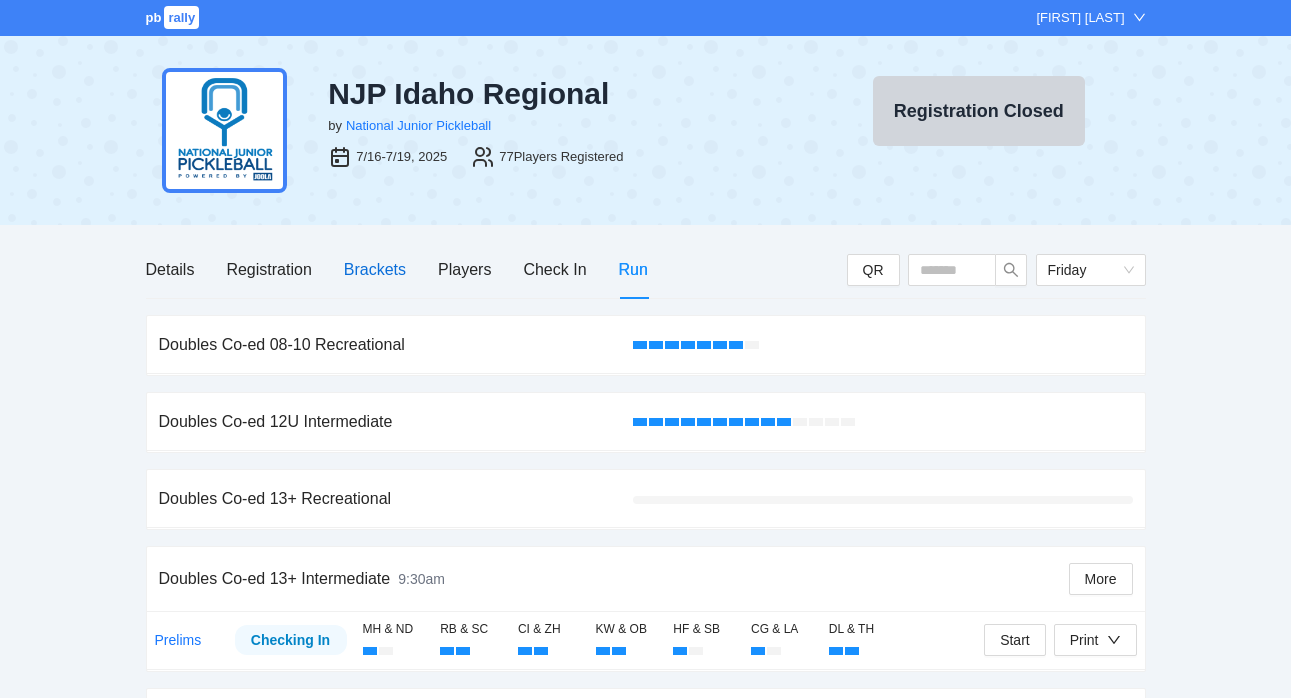 click on "Brackets" at bounding box center [375, 269] 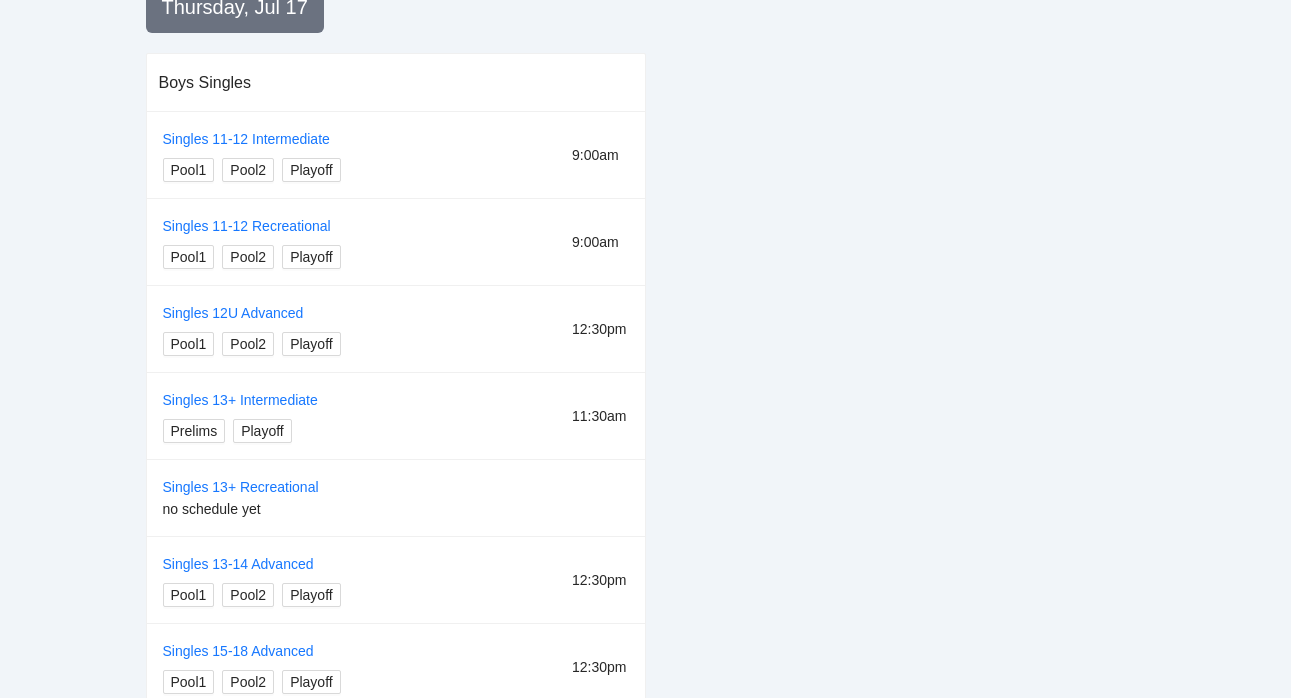scroll, scrollTop: 531, scrollLeft: 0, axis: vertical 